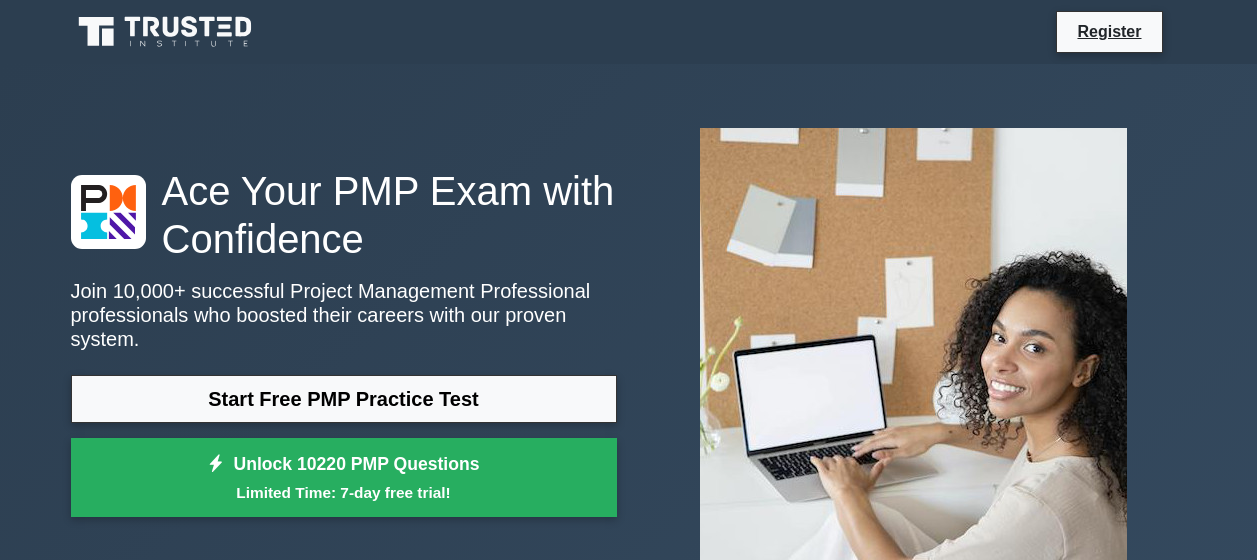 scroll, scrollTop: 0, scrollLeft: 0, axis: both 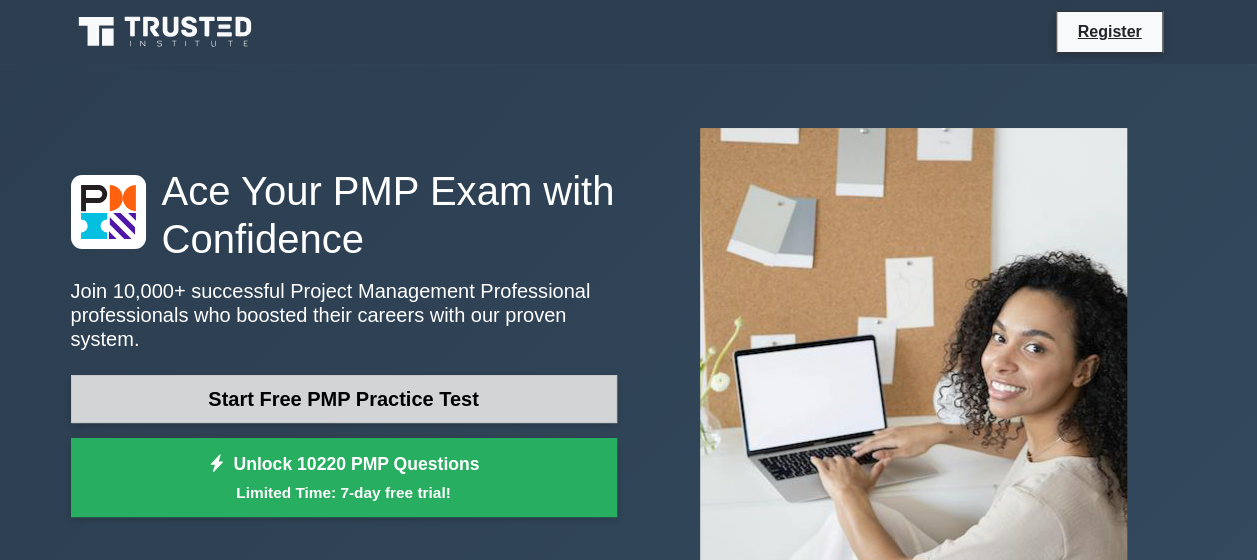 click on "Start Free PMP Practice Test" at bounding box center [344, 399] 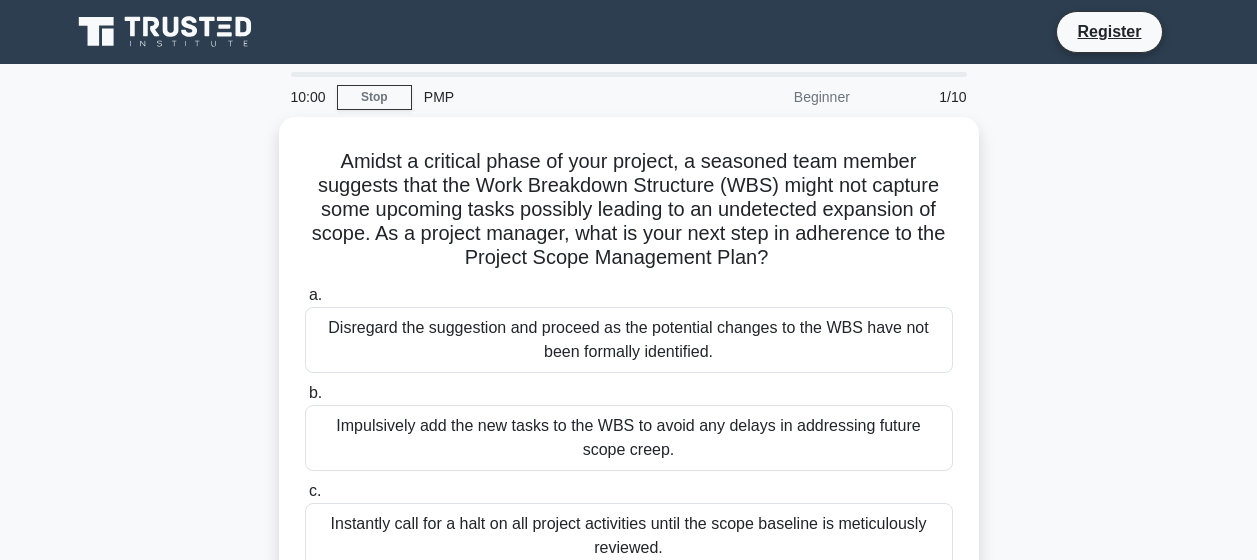 scroll, scrollTop: 0, scrollLeft: 0, axis: both 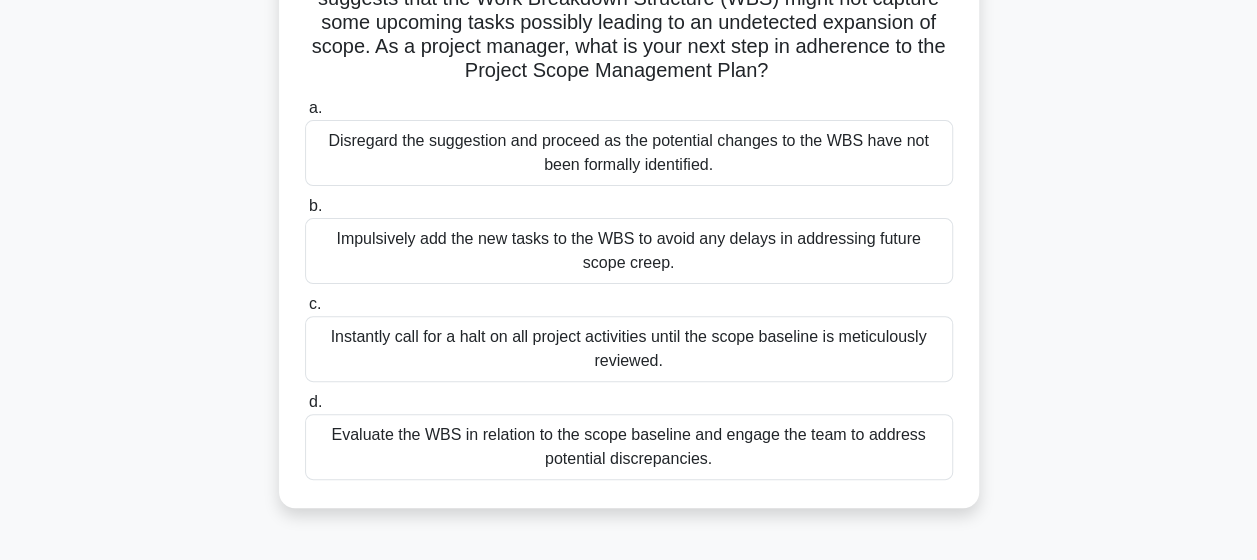 click on "Evaluate the WBS in relation to the scope baseline and engage the team to address potential discrepancies." at bounding box center [629, 447] 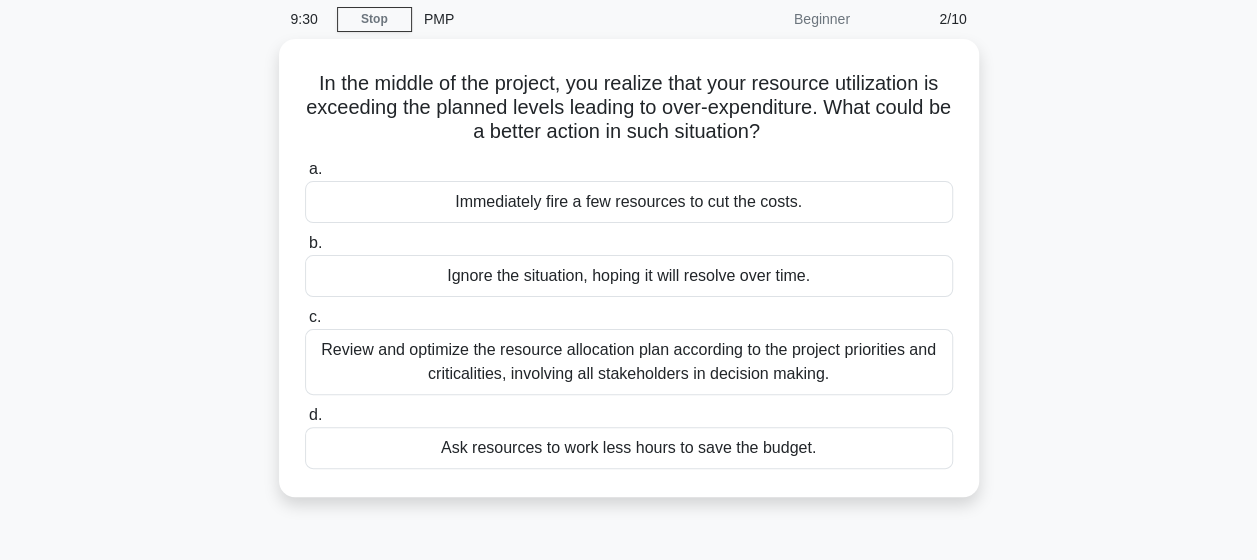 scroll, scrollTop: 80, scrollLeft: 0, axis: vertical 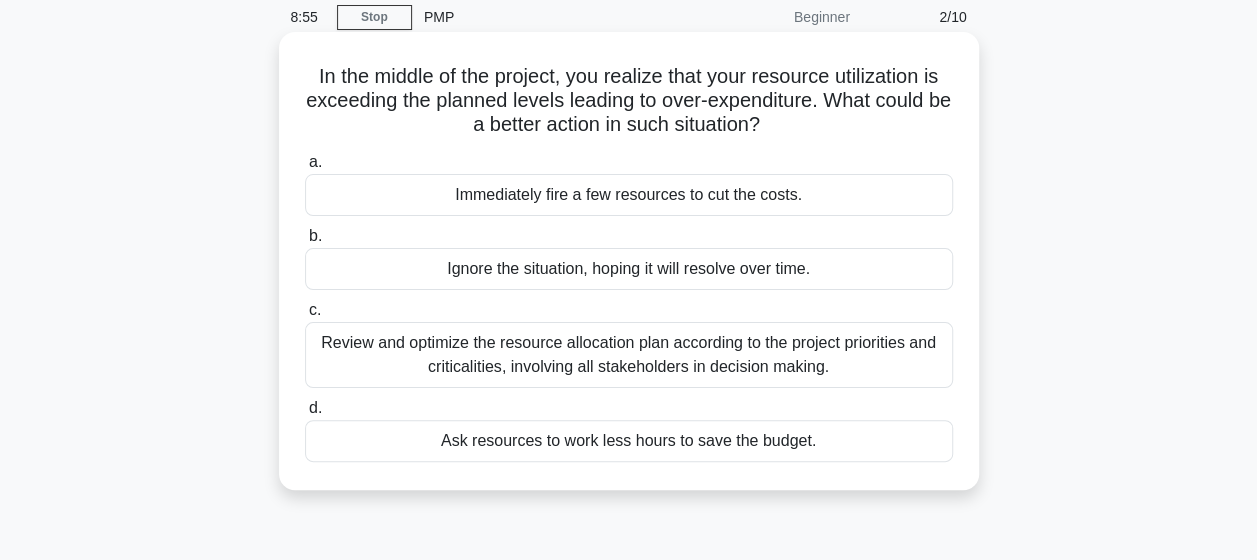 click on "Review and optimize the resource allocation plan according to the project priorities and criticalities, involving all stakeholders in decision making." at bounding box center (629, 355) 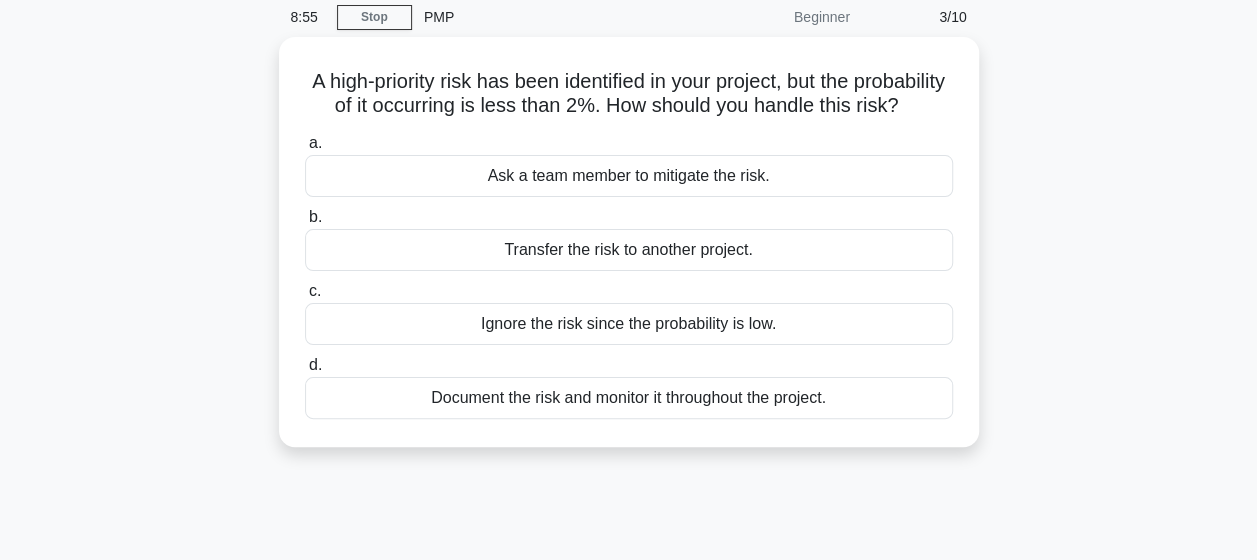 scroll, scrollTop: 0, scrollLeft: 0, axis: both 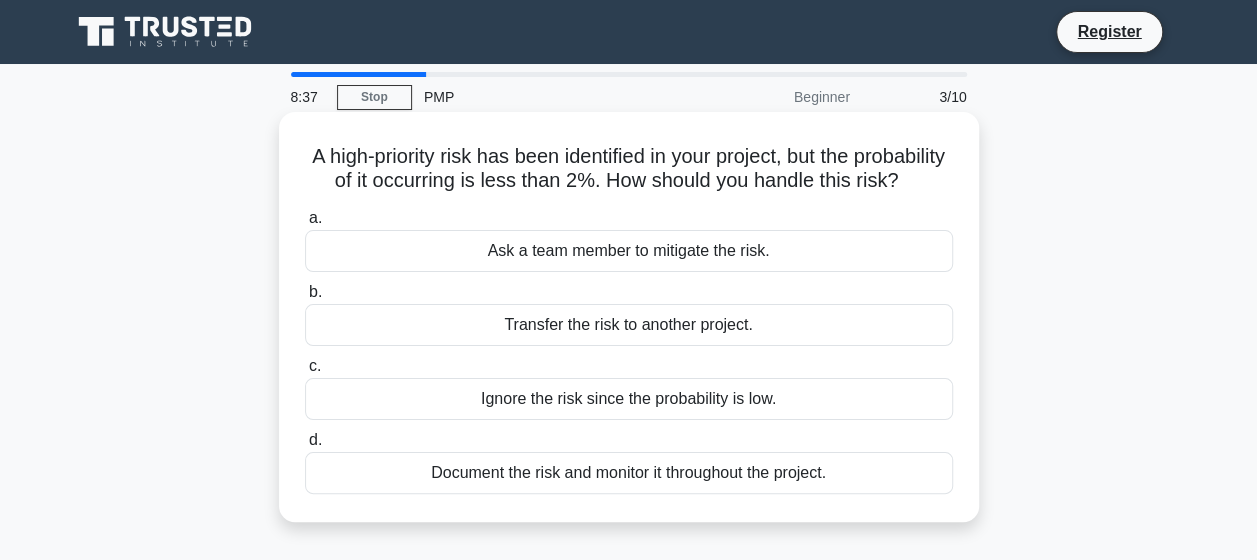 click on "Document the risk and monitor it throughout the project." at bounding box center (629, 473) 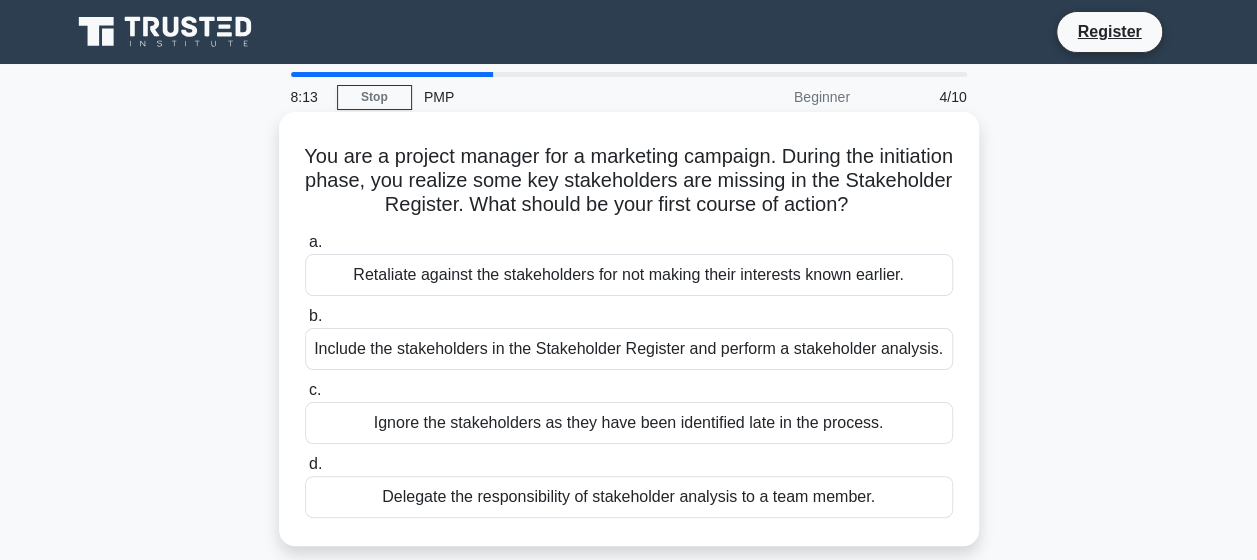 click on "Include the stakeholders in the Stakeholder Register and perform a stakeholder analysis." at bounding box center [629, 349] 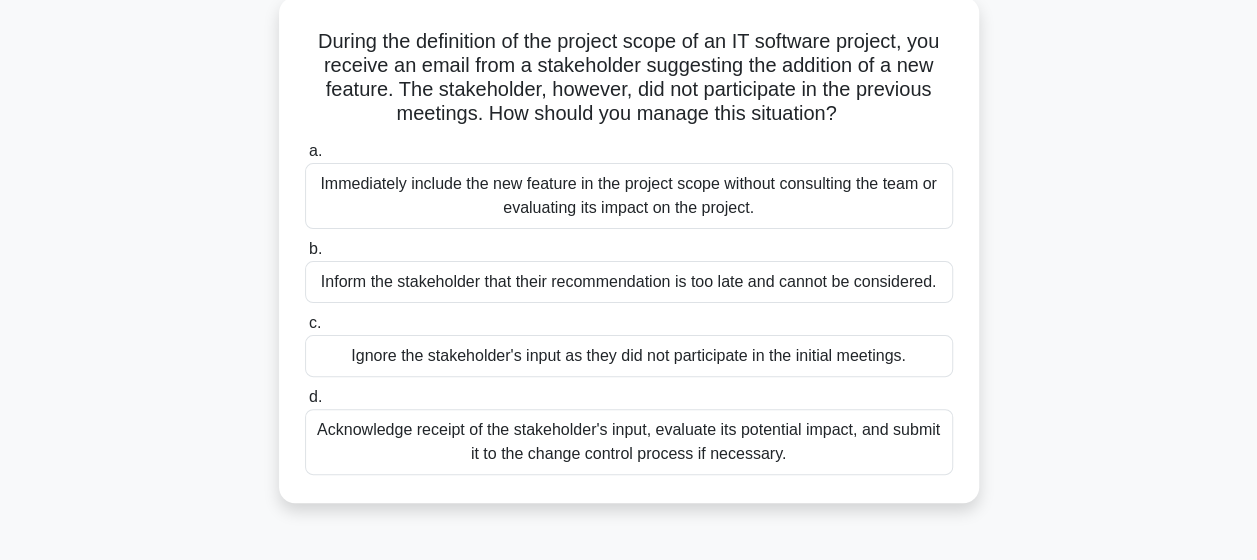 scroll, scrollTop: 160, scrollLeft: 0, axis: vertical 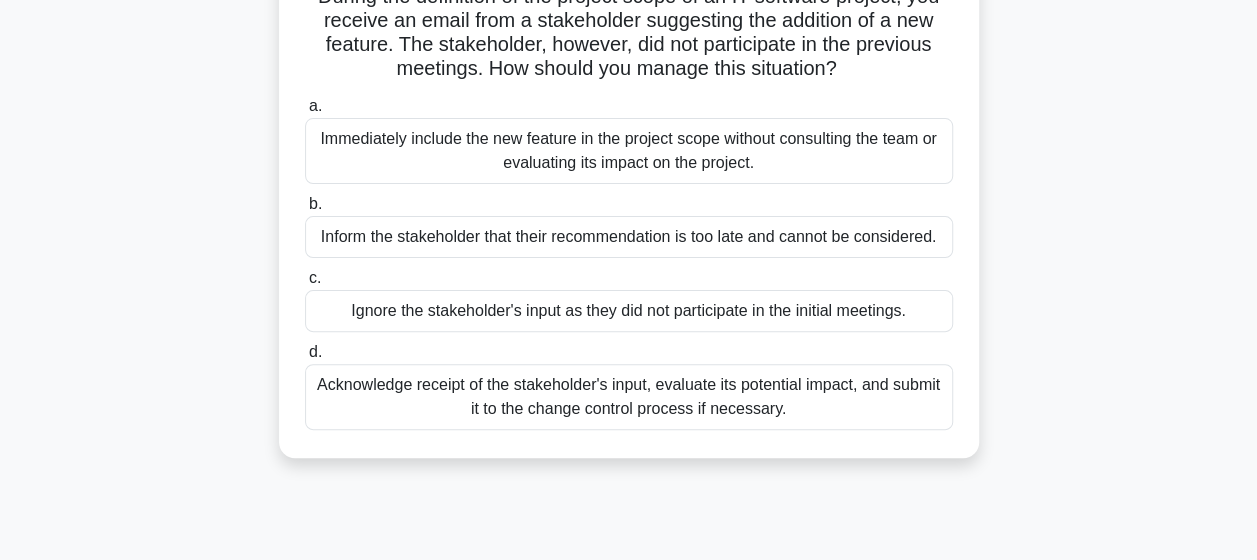 click on "Acknowledge receipt of the stakeholder's input, evaluate its potential impact, and submit it to the change control process if necessary." at bounding box center [629, 397] 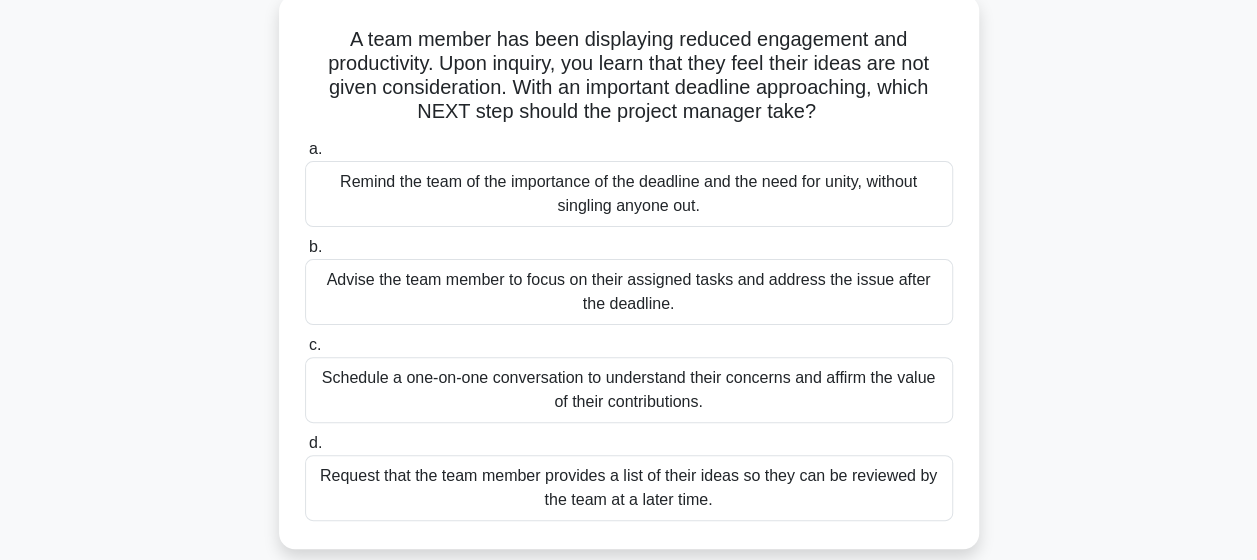 scroll, scrollTop: 120, scrollLeft: 0, axis: vertical 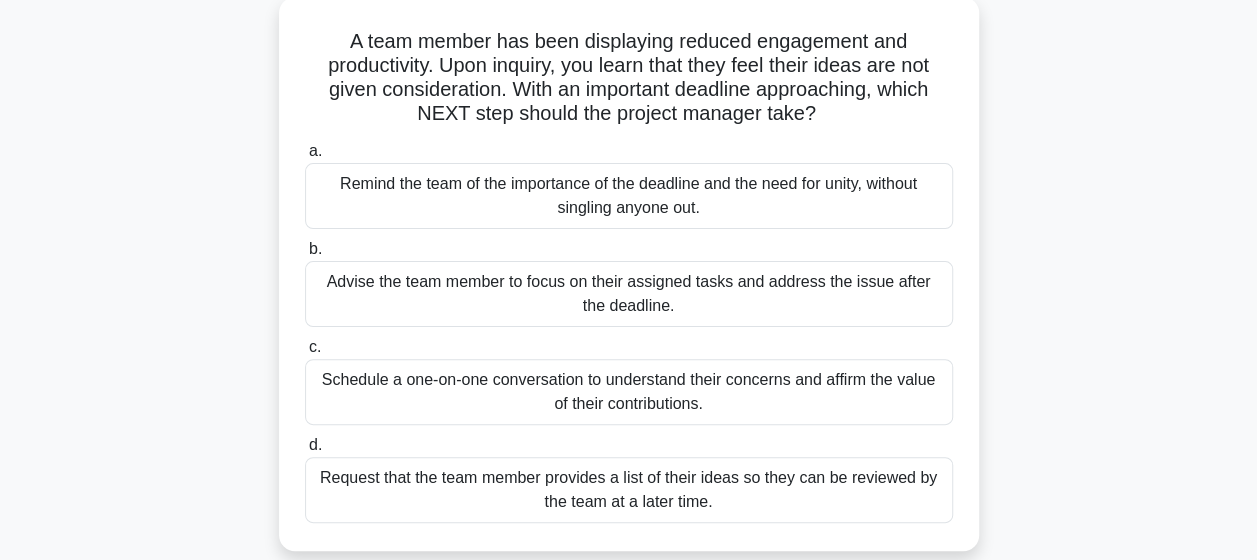 click on "Schedule a one-on-one conversation to understand their concerns and affirm the value of their contributions." at bounding box center (629, 392) 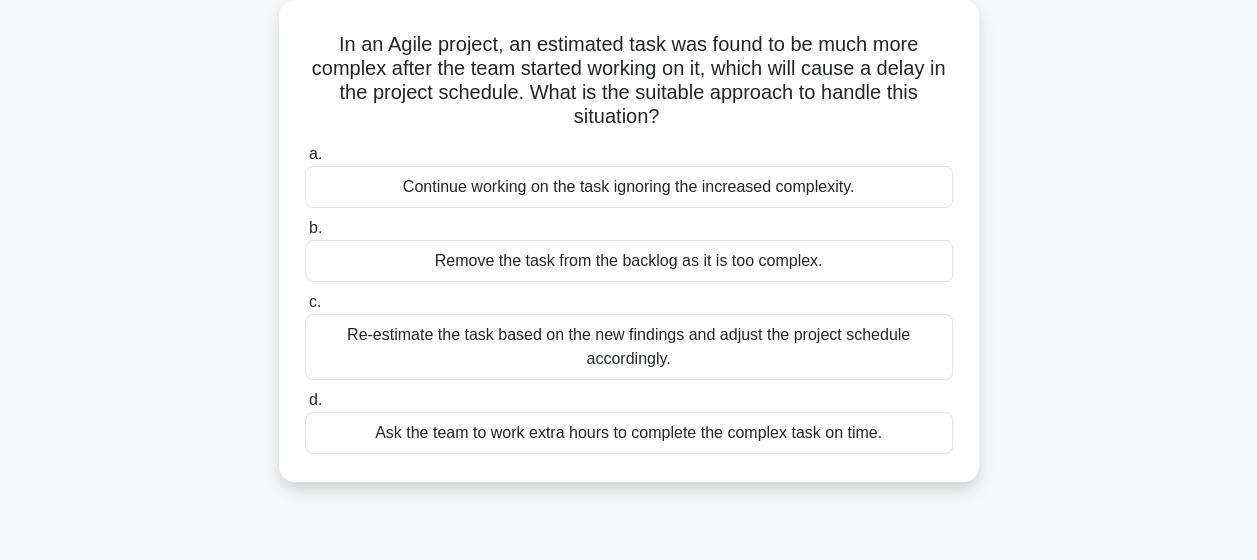 scroll, scrollTop: 120, scrollLeft: 0, axis: vertical 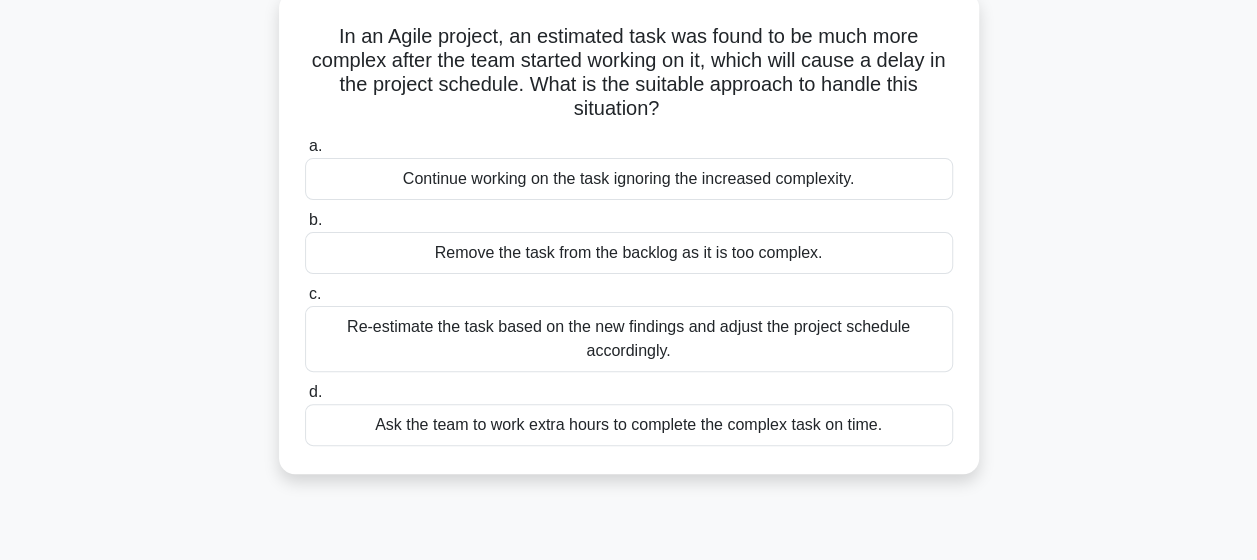 click on "Re-estimate the task based on the new findings and adjust the project schedule accordingly." at bounding box center [629, 339] 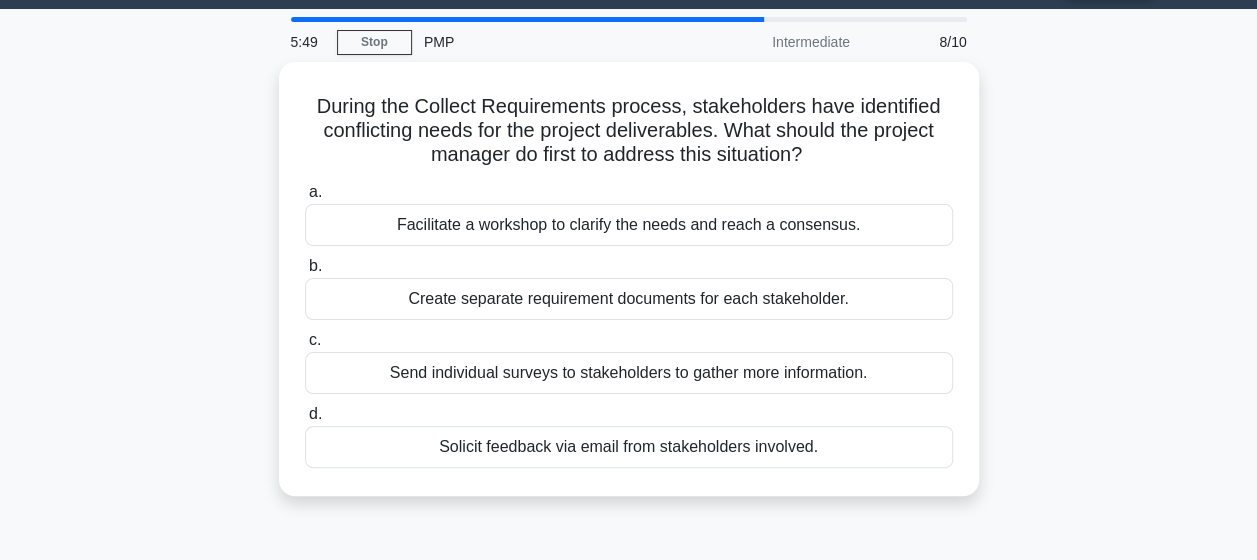 scroll, scrollTop: 0, scrollLeft: 0, axis: both 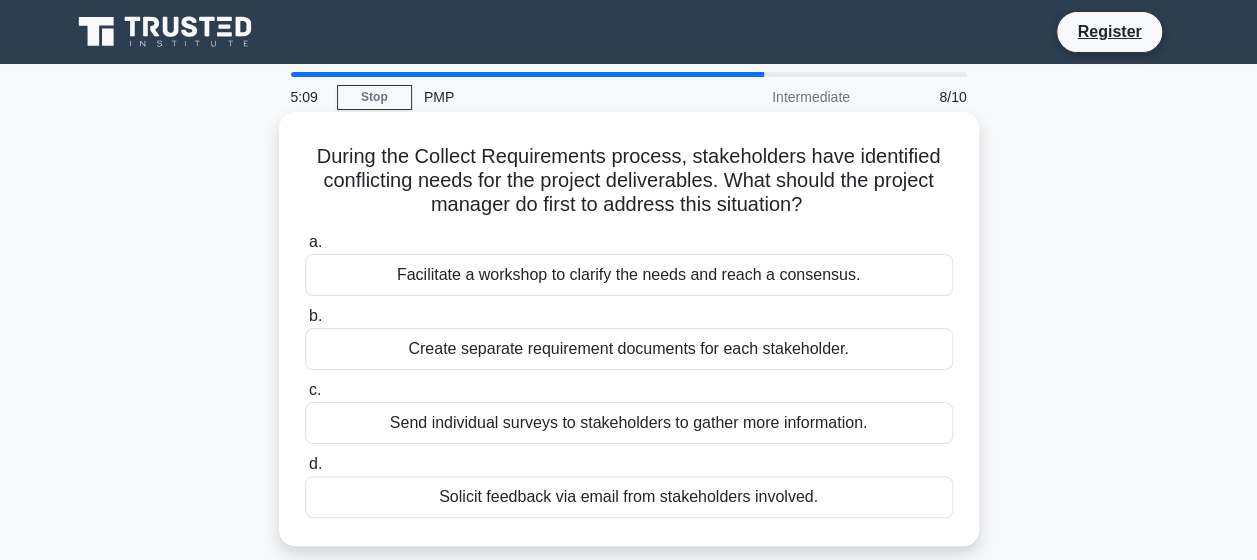click on "Facilitate a workshop to clarify the needs and reach a consensus." at bounding box center (629, 275) 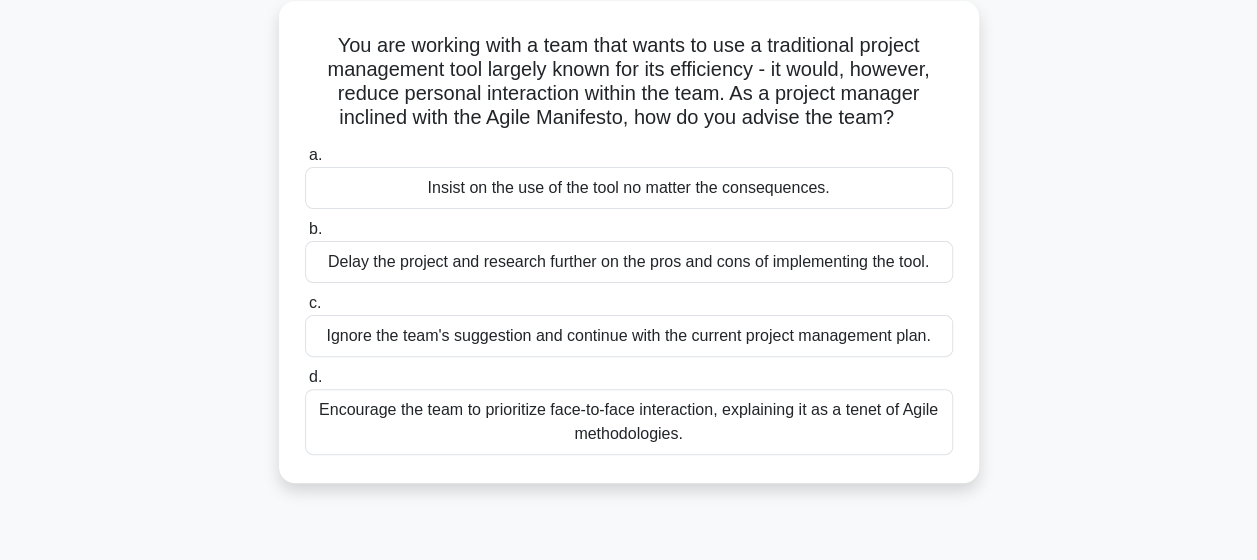 scroll, scrollTop: 120, scrollLeft: 0, axis: vertical 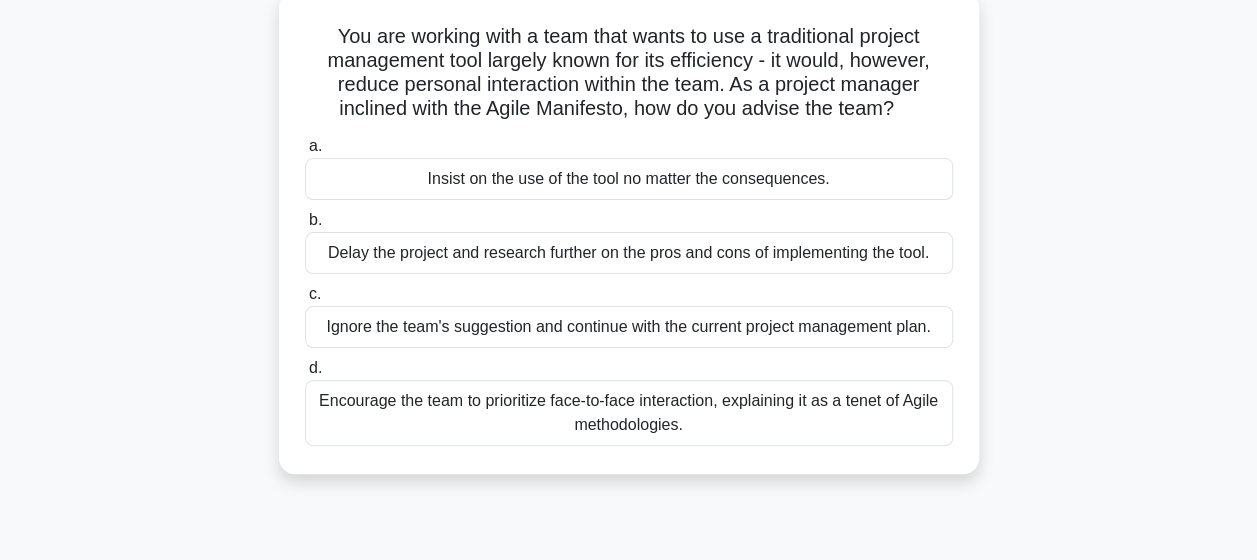 click on "Encourage the team to prioritize face-to-face interaction, explaining it as a tenet of Agile methodologies." at bounding box center (629, 413) 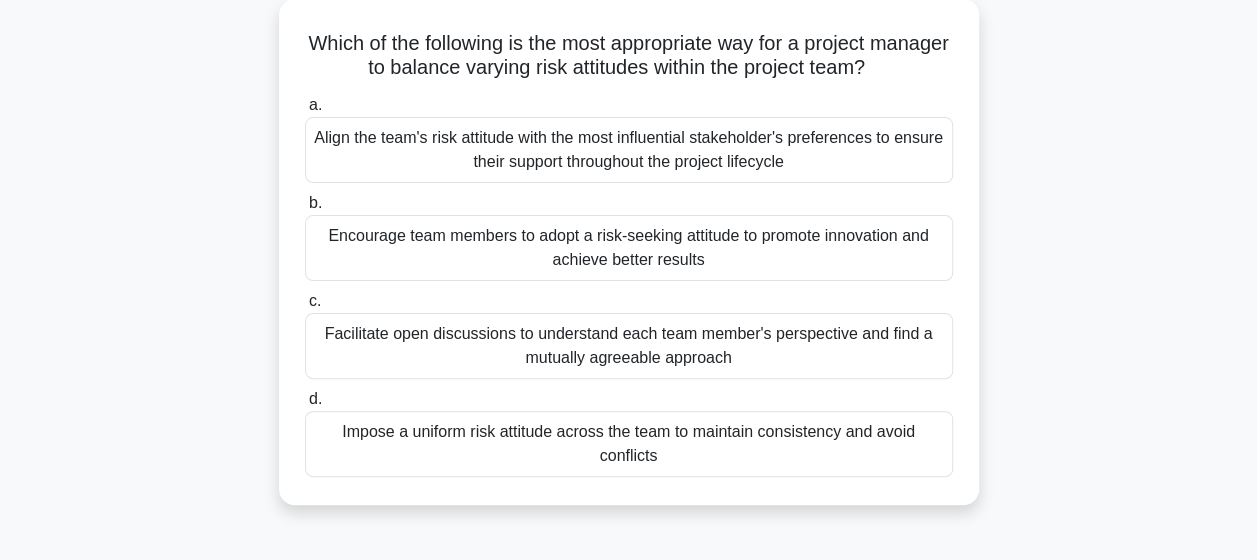 scroll, scrollTop: 120, scrollLeft: 0, axis: vertical 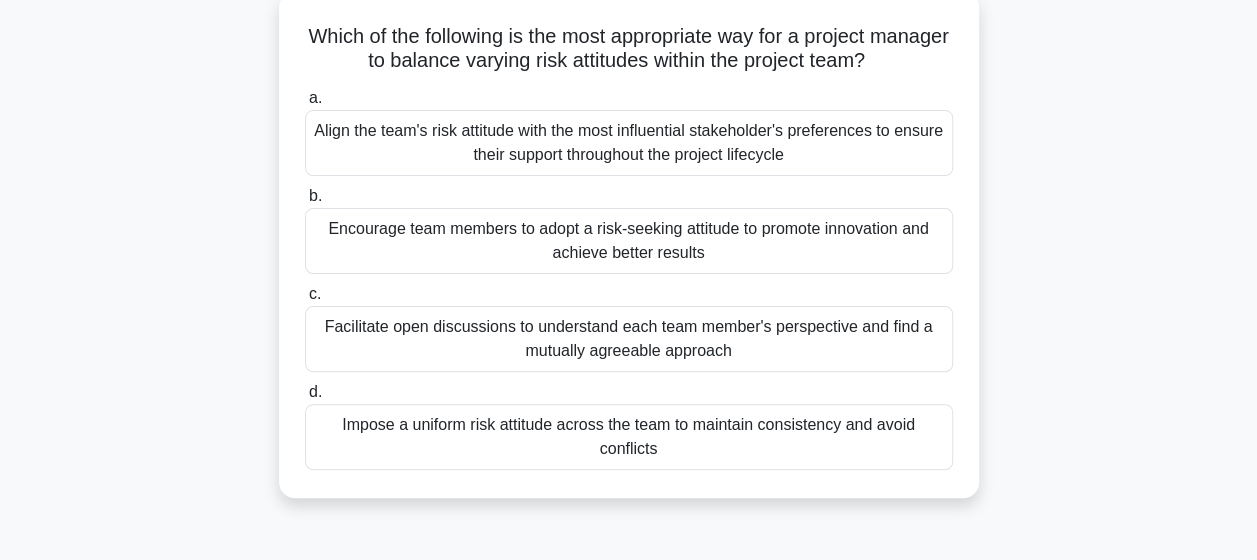 click on "a.
Align the team's risk attitude with the most influential stakeholder's preferences to ensure their support throughout the project lifecycle
b.
c. d." at bounding box center [629, 278] 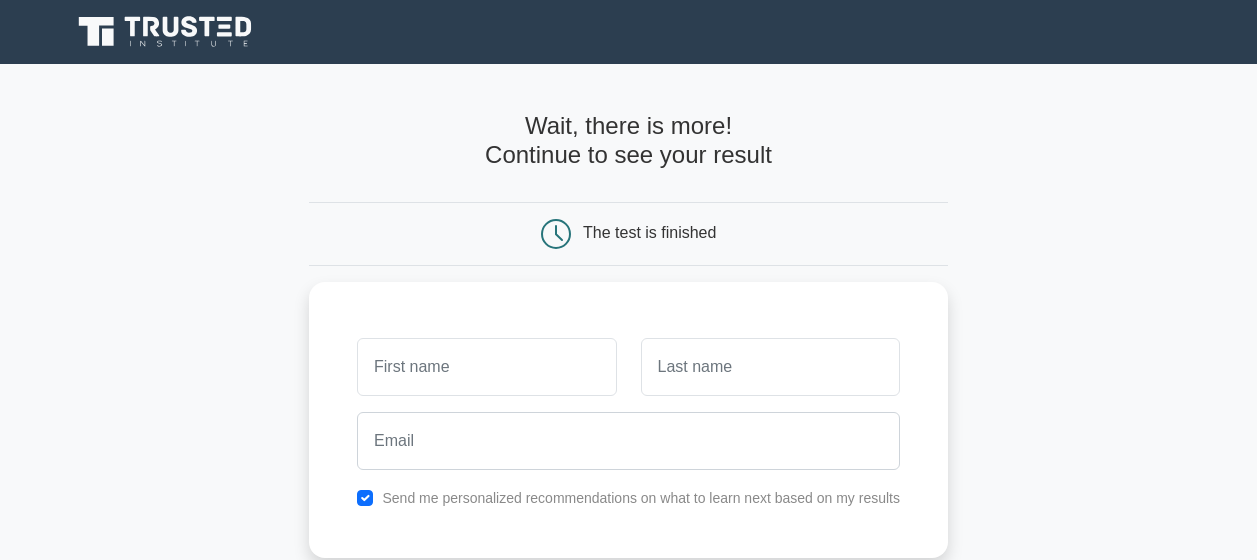 scroll, scrollTop: 0, scrollLeft: 0, axis: both 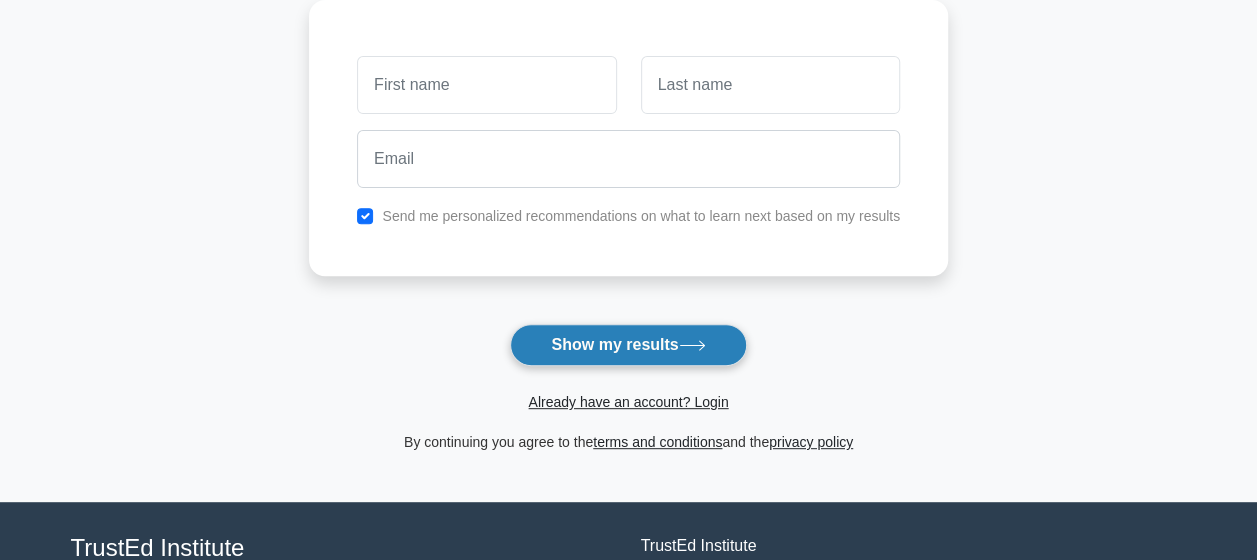 click on "Show my results" at bounding box center [628, 345] 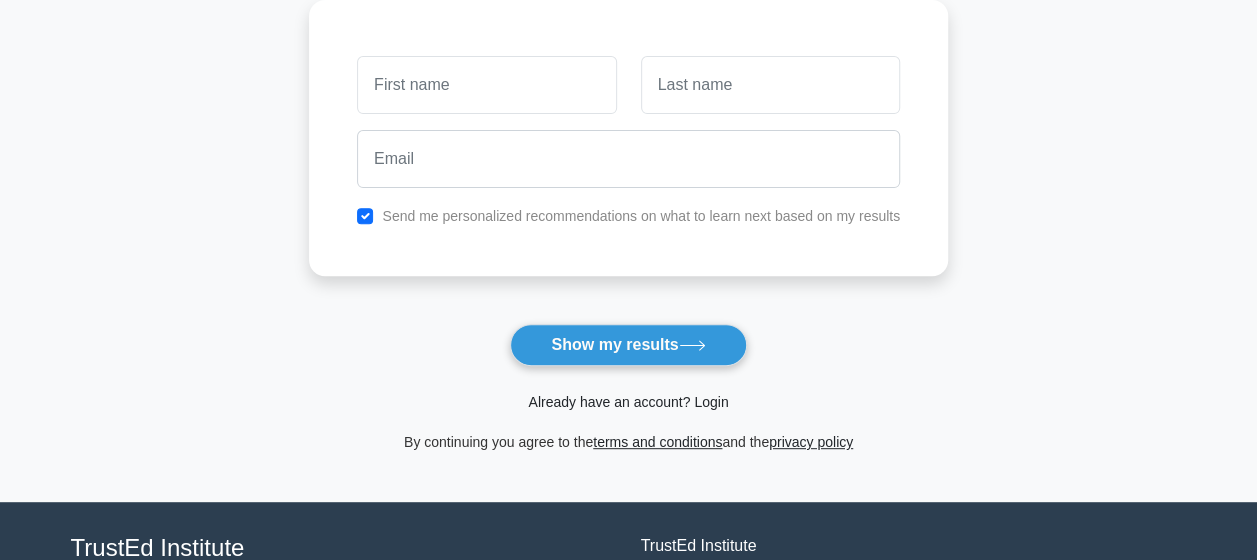 click on "Already have an account? Login" at bounding box center [628, 402] 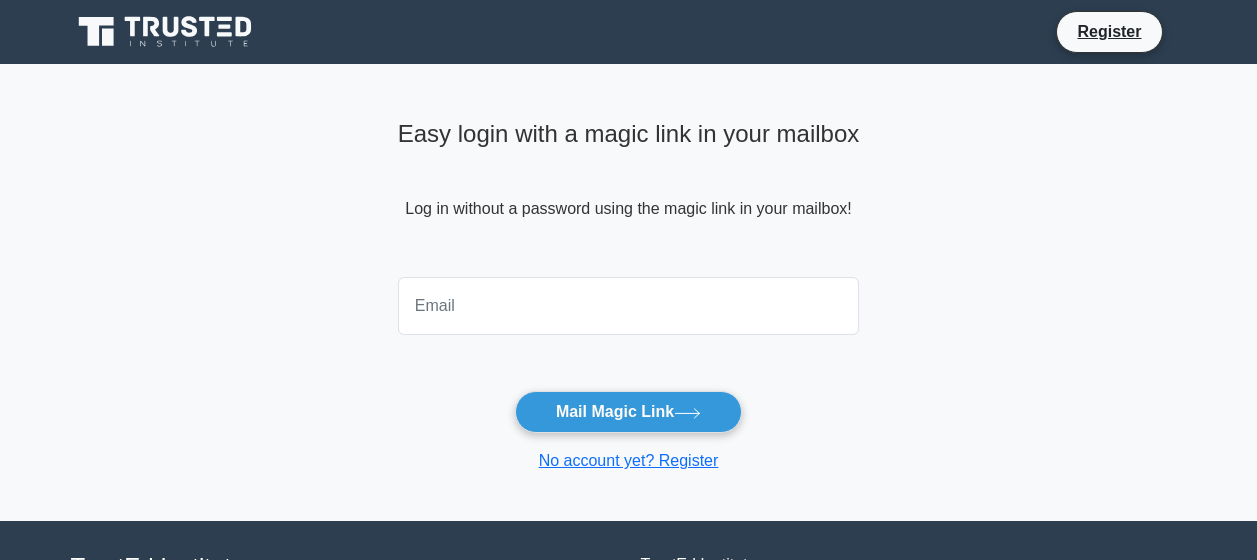 scroll, scrollTop: 0, scrollLeft: 0, axis: both 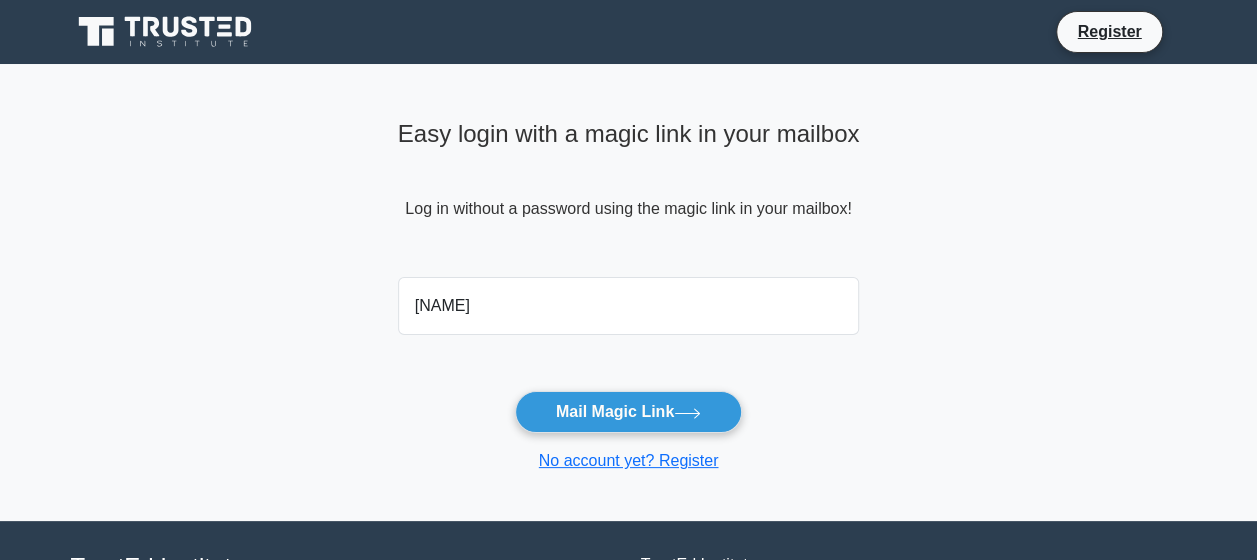 type on "jimen[EMAIL]" 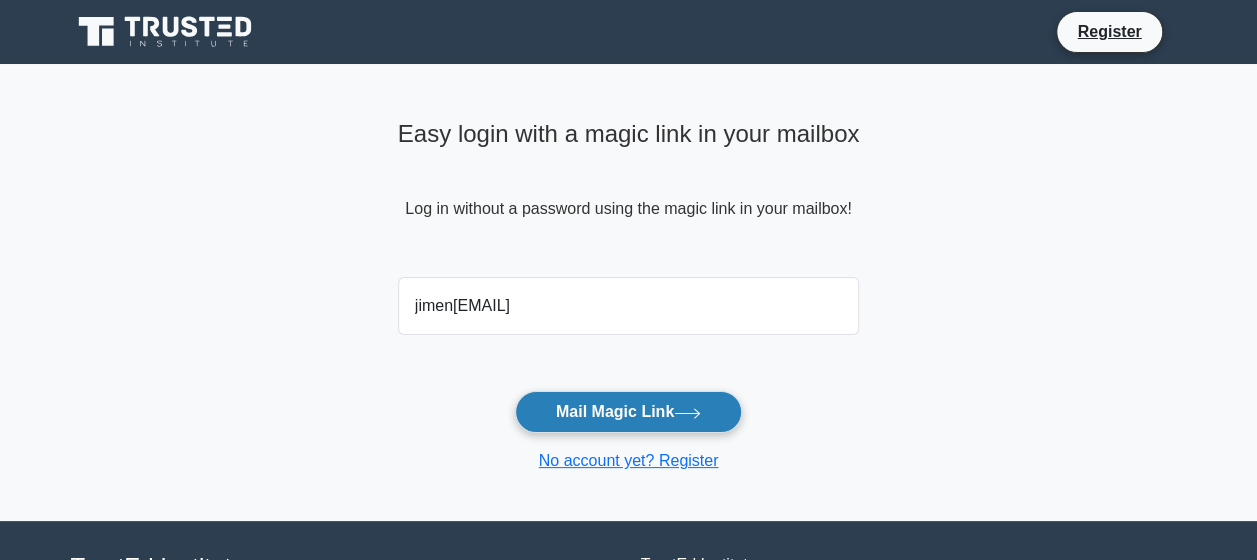 click on "Mail Magic Link" at bounding box center (628, 412) 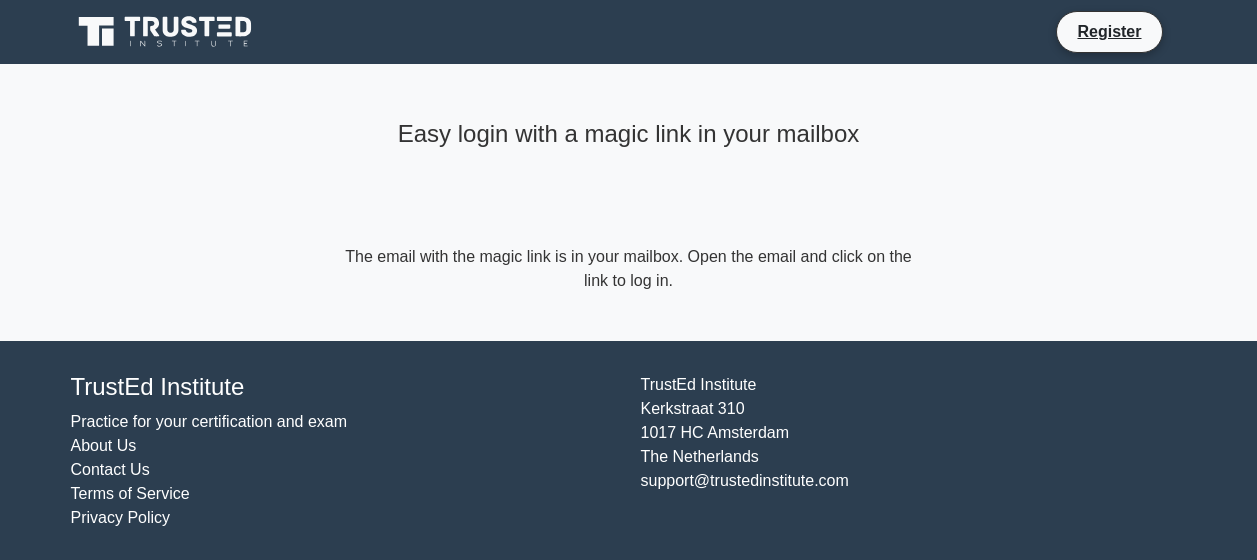 scroll, scrollTop: 0, scrollLeft: 0, axis: both 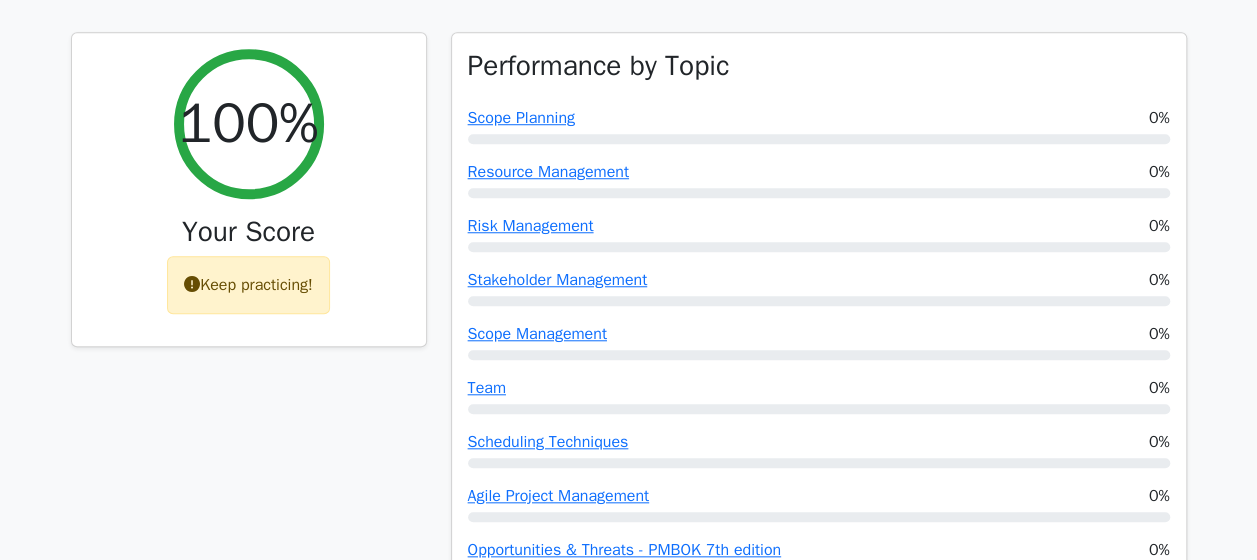 click on "100%
Your Score
Keep practicing!" at bounding box center [249, 333] 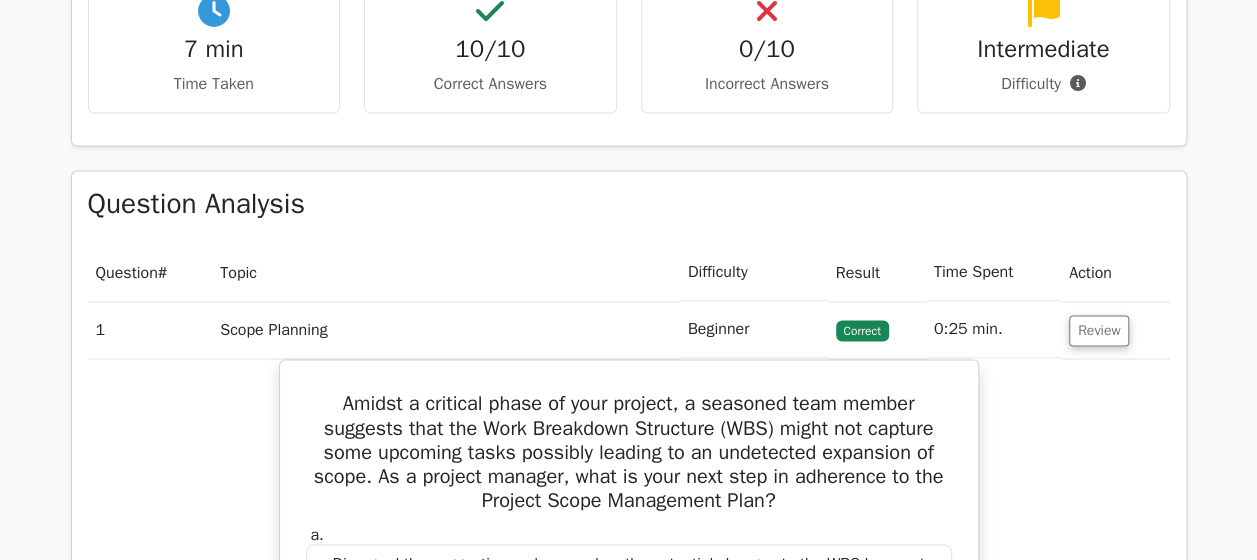 scroll, scrollTop: 1461, scrollLeft: 0, axis: vertical 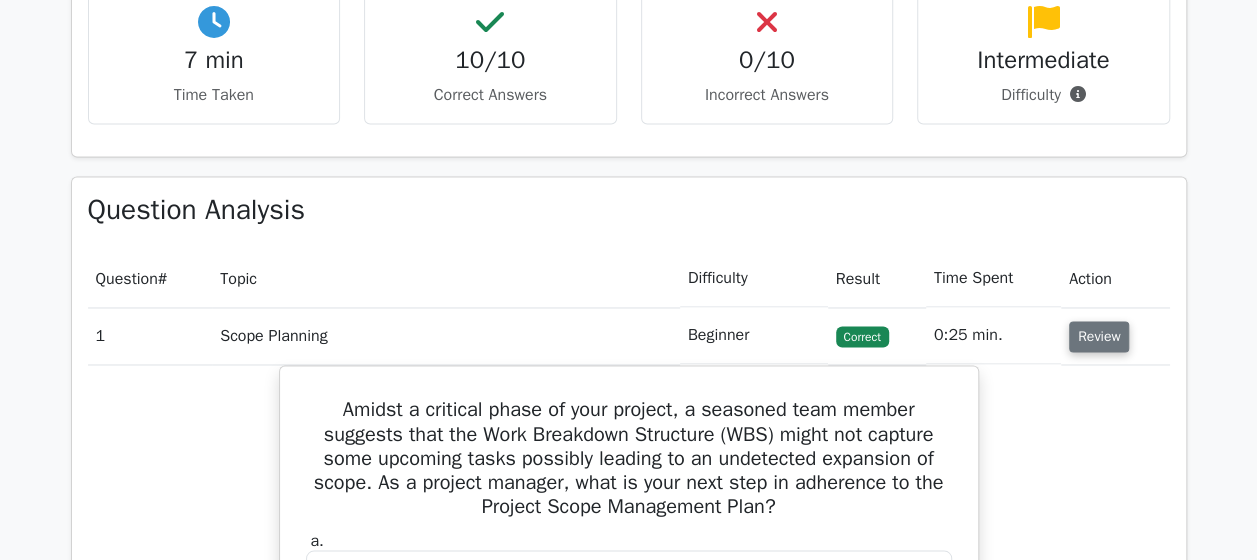 click on "Review" at bounding box center [1099, 336] 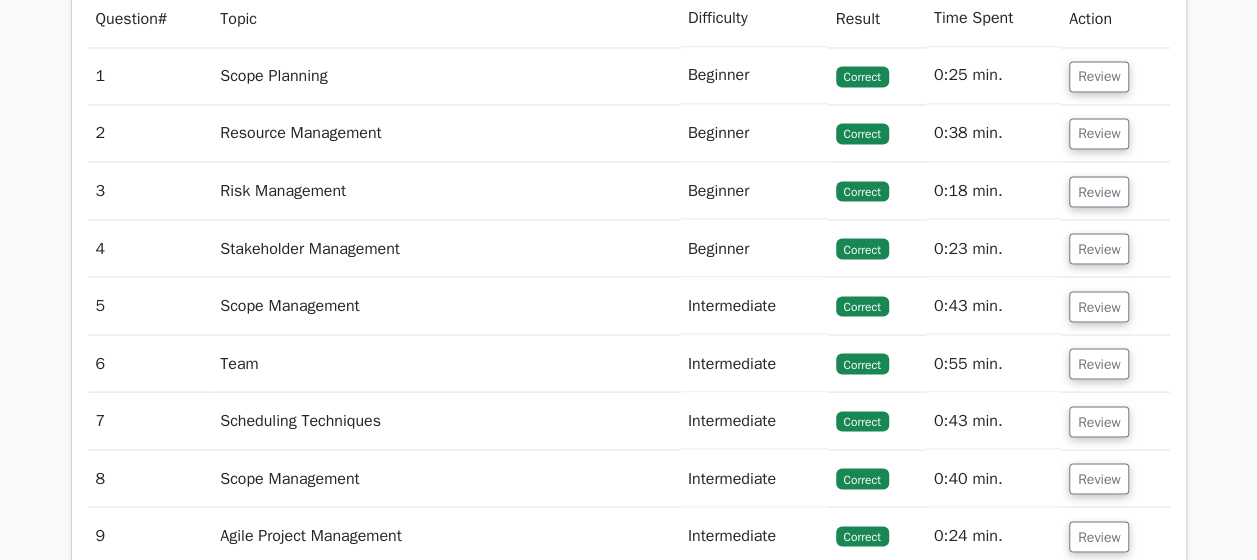 scroll, scrollTop: 1728, scrollLeft: 0, axis: vertical 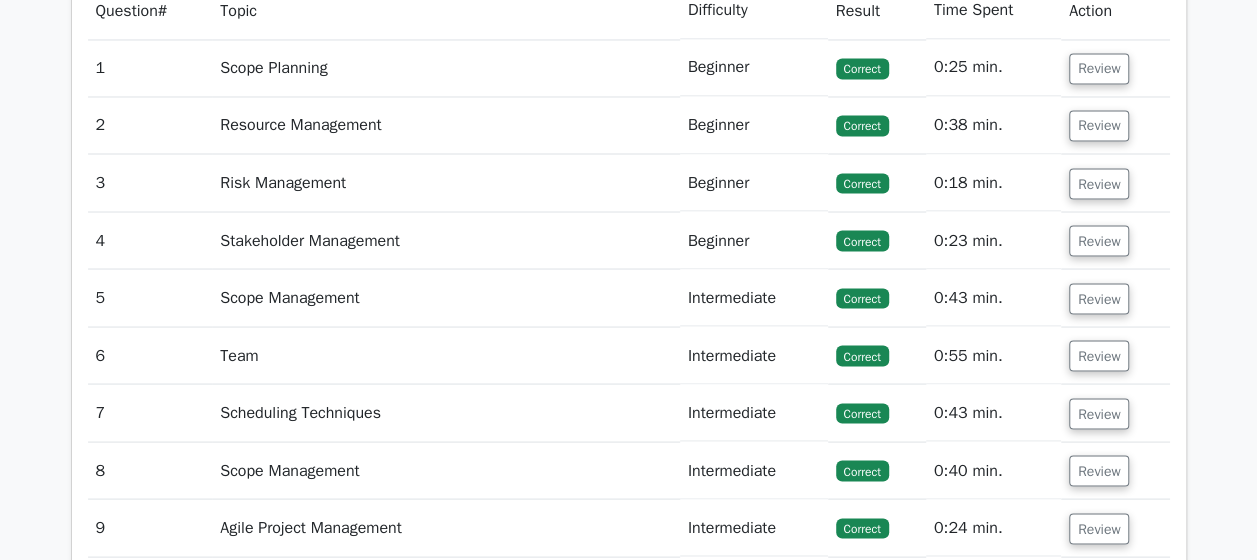 click on "Go Premium
Project Management Professional Preparation Package (2025)
Earn 35 PDUs needed for your PMP certification
13651 Superior-grade  Project Management Professional practice questions.
Accelerated Mastery: Deep dive into critical topics to fast-track your mastery.
Unlock Effortless PMP preparation: 5 full exams.
100% Satisfaction Guaranteed: Full refund with no questions if unsatisfied.
Bonus: all courses" at bounding box center (628, -167) 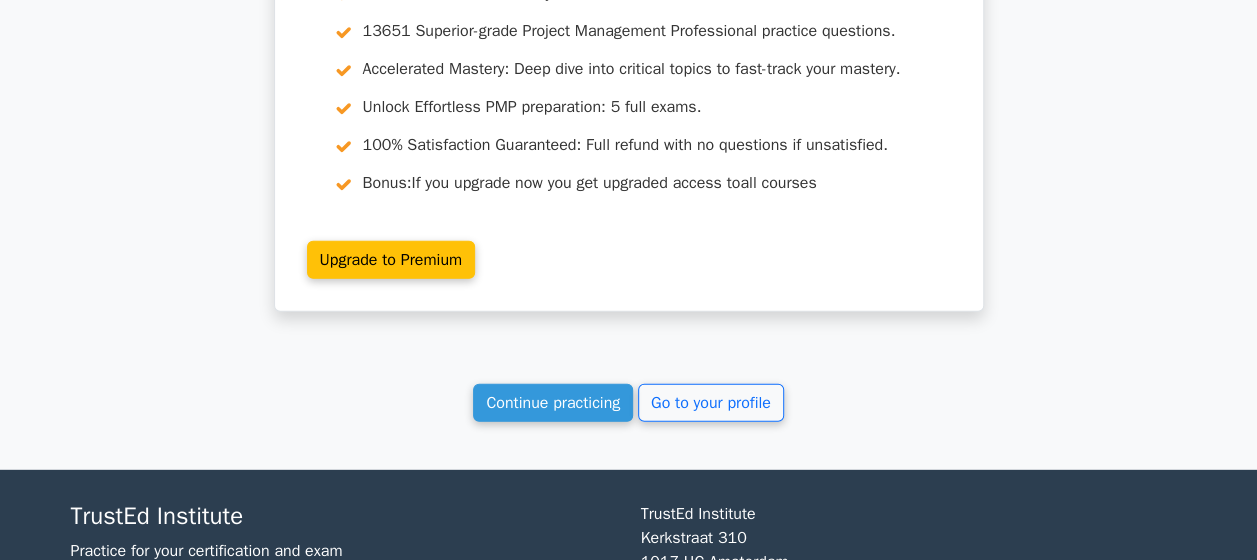 scroll, scrollTop: 2594, scrollLeft: 0, axis: vertical 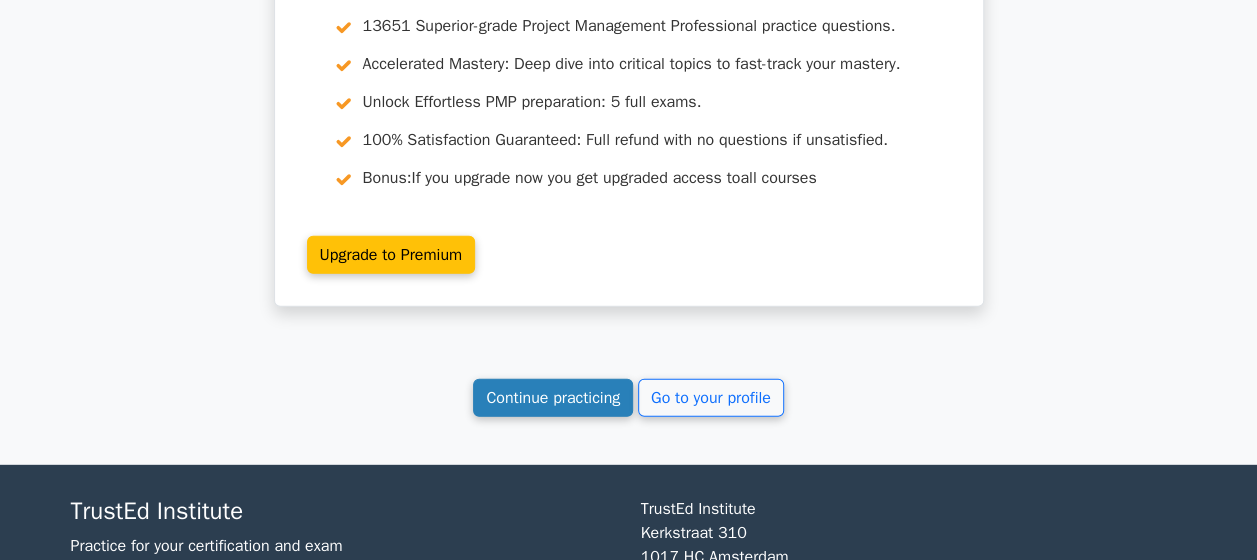 click on "Continue practicing" at bounding box center (553, 398) 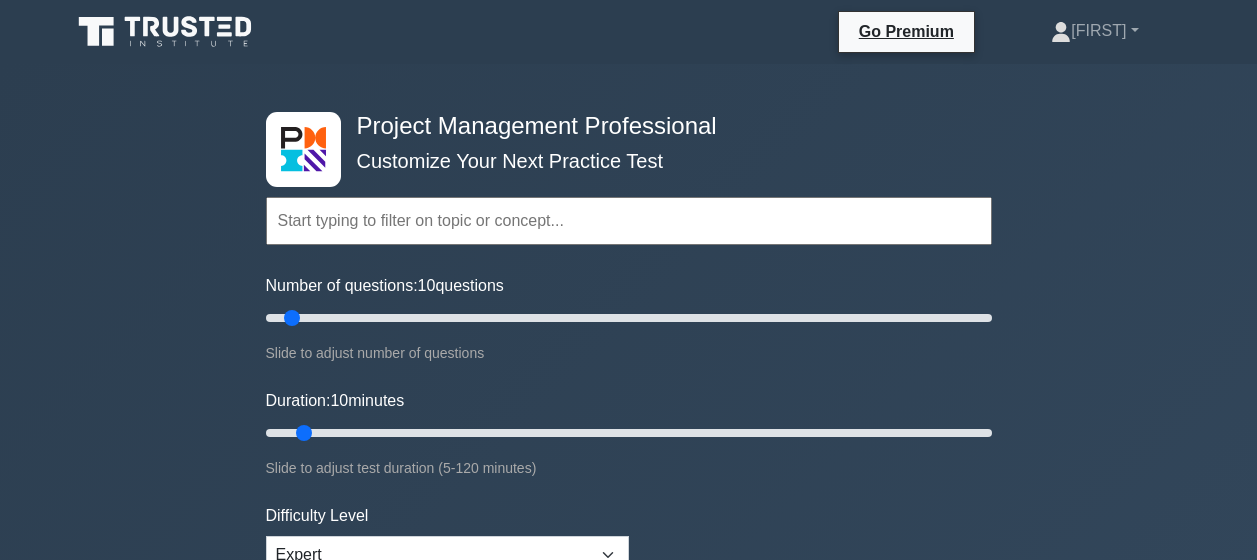 scroll, scrollTop: 0, scrollLeft: 0, axis: both 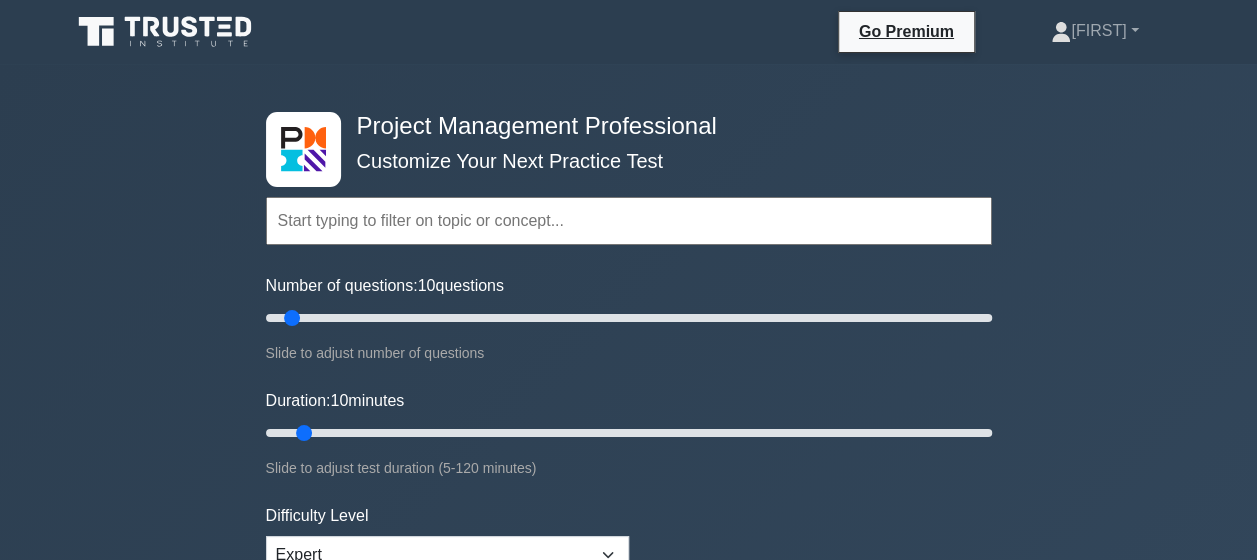 click at bounding box center (629, 221) 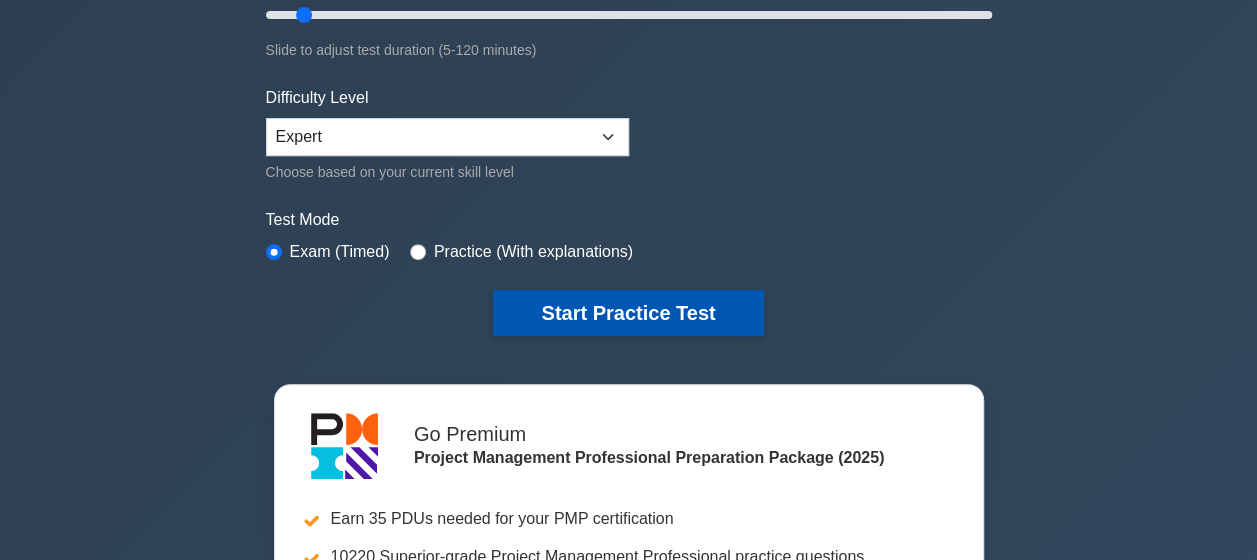 scroll, scrollTop: 426, scrollLeft: 0, axis: vertical 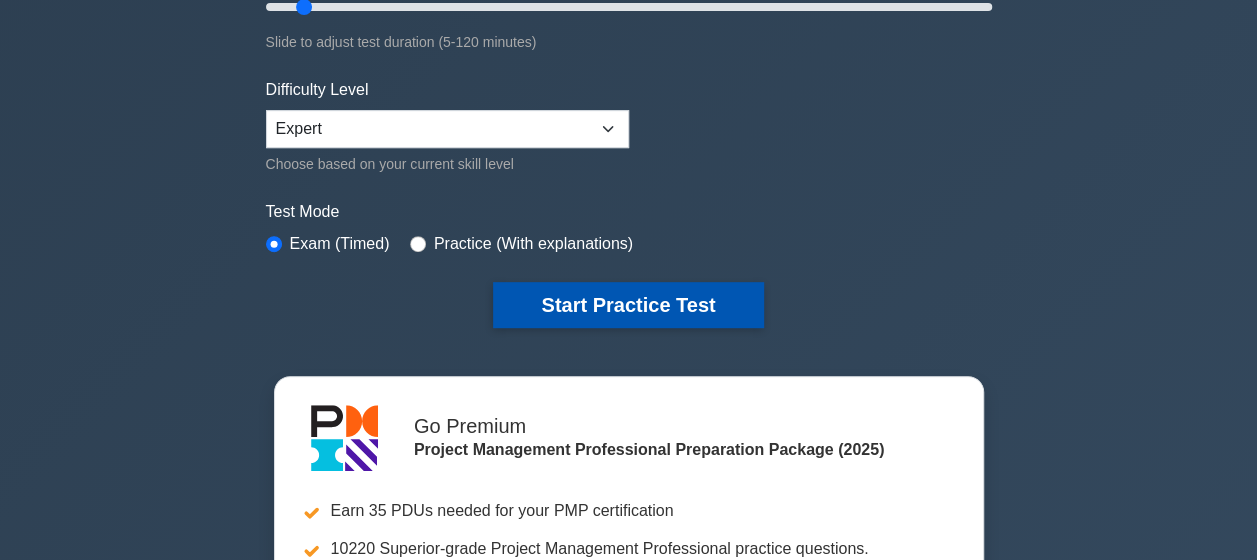 type on "people" 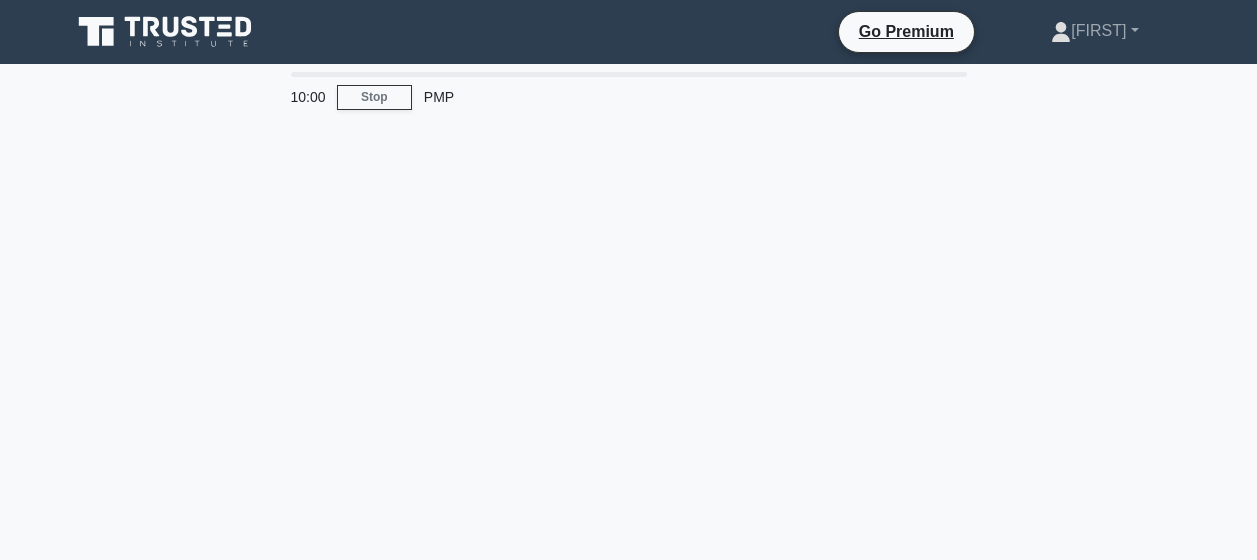 scroll, scrollTop: 0, scrollLeft: 0, axis: both 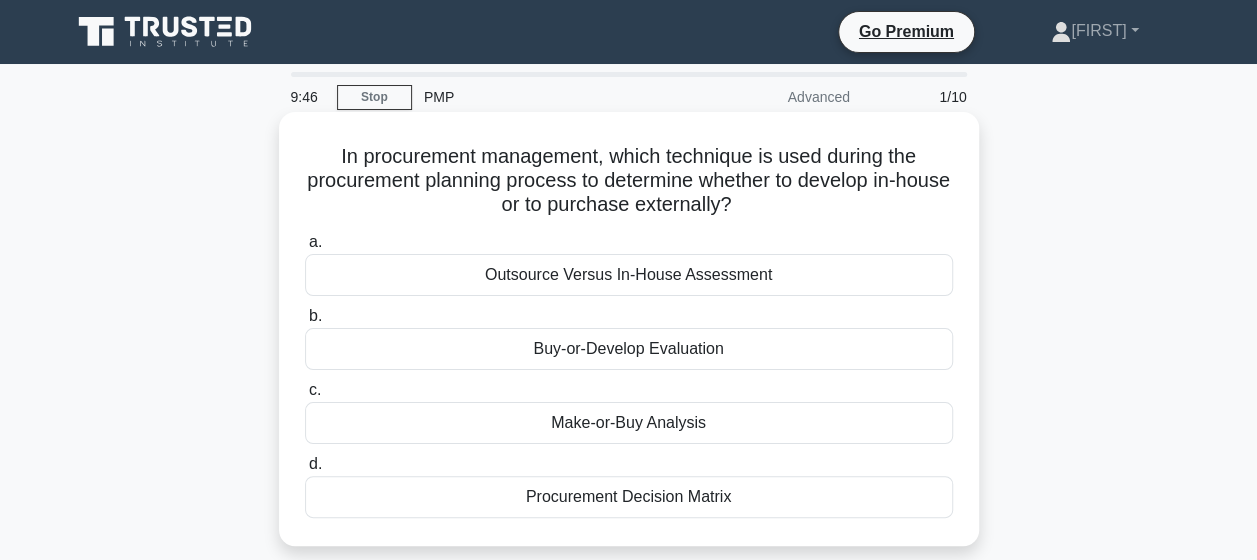 click on "Make-or-Buy Analysis" at bounding box center (629, 423) 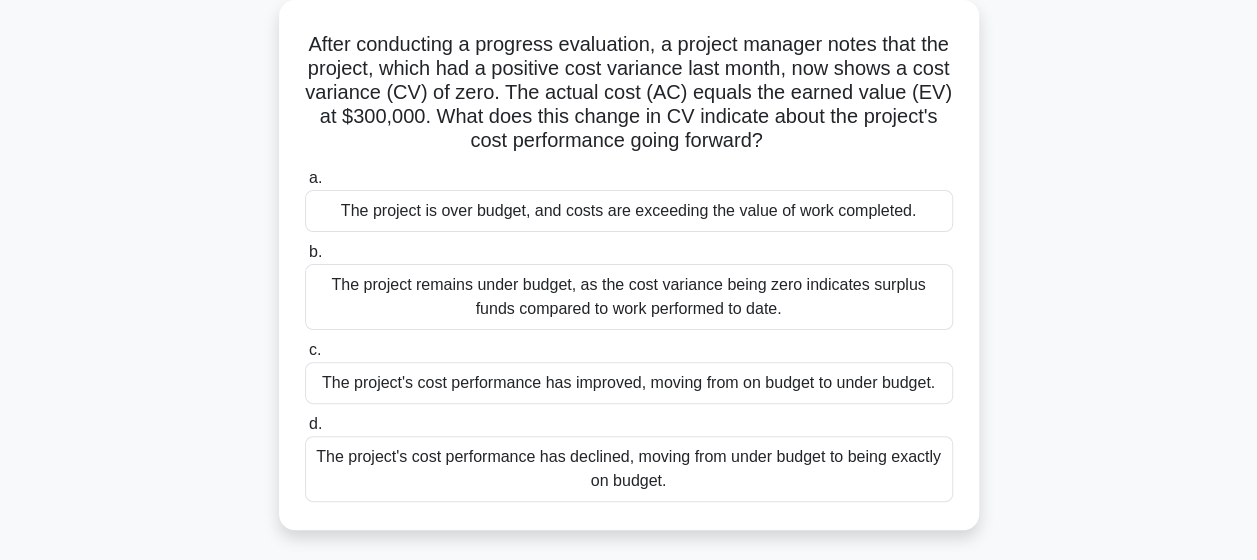 scroll, scrollTop: 120, scrollLeft: 0, axis: vertical 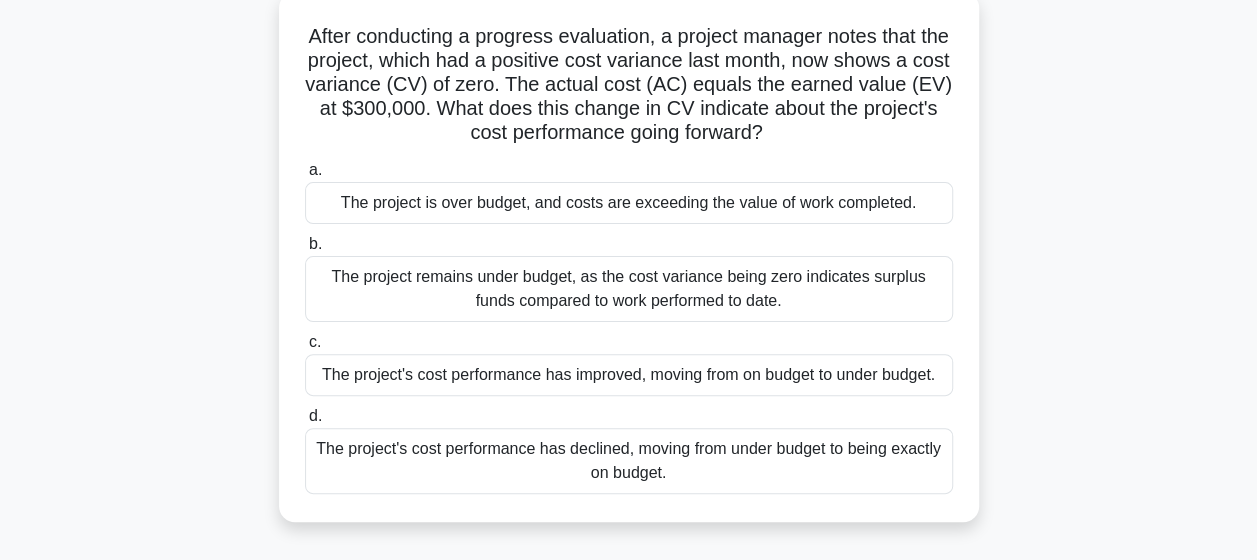 click on "The project is over budget, and costs are exceeding the value of work completed." at bounding box center [629, 203] 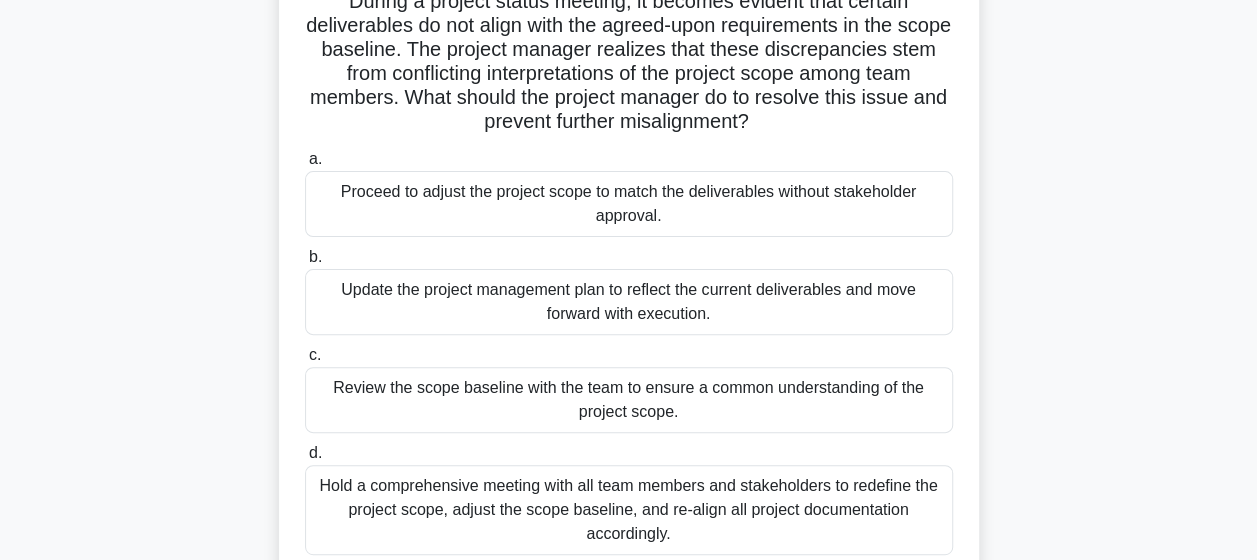 scroll, scrollTop: 200, scrollLeft: 0, axis: vertical 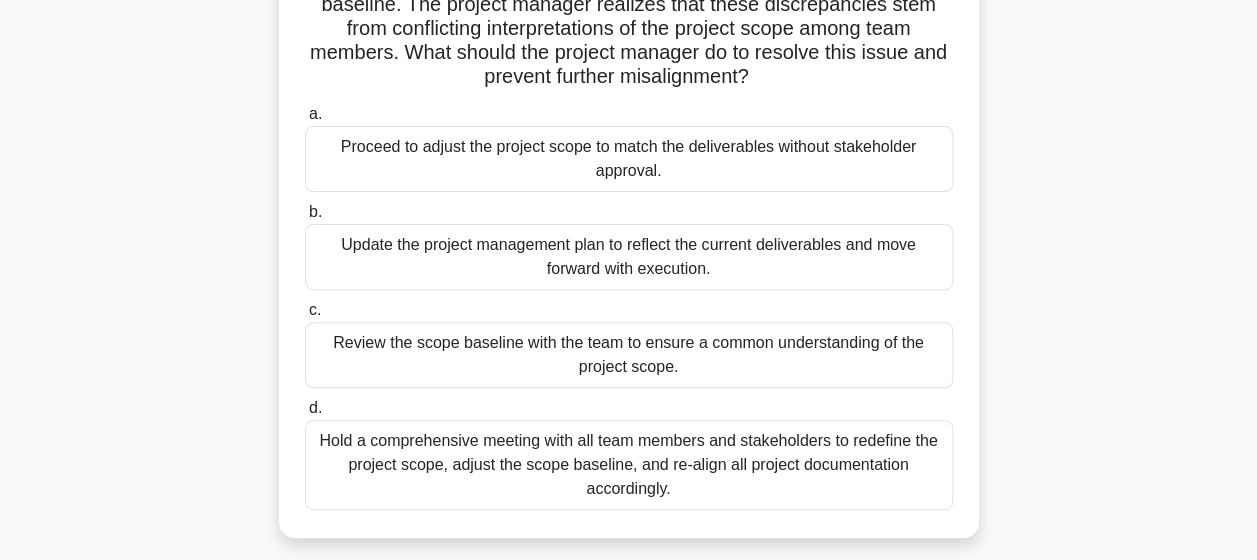 click on "Hold a comprehensive meeting with all team members and stakeholders to redefine the project scope, adjust the scope baseline, and re-align all project documentation accordingly." at bounding box center [629, 465] 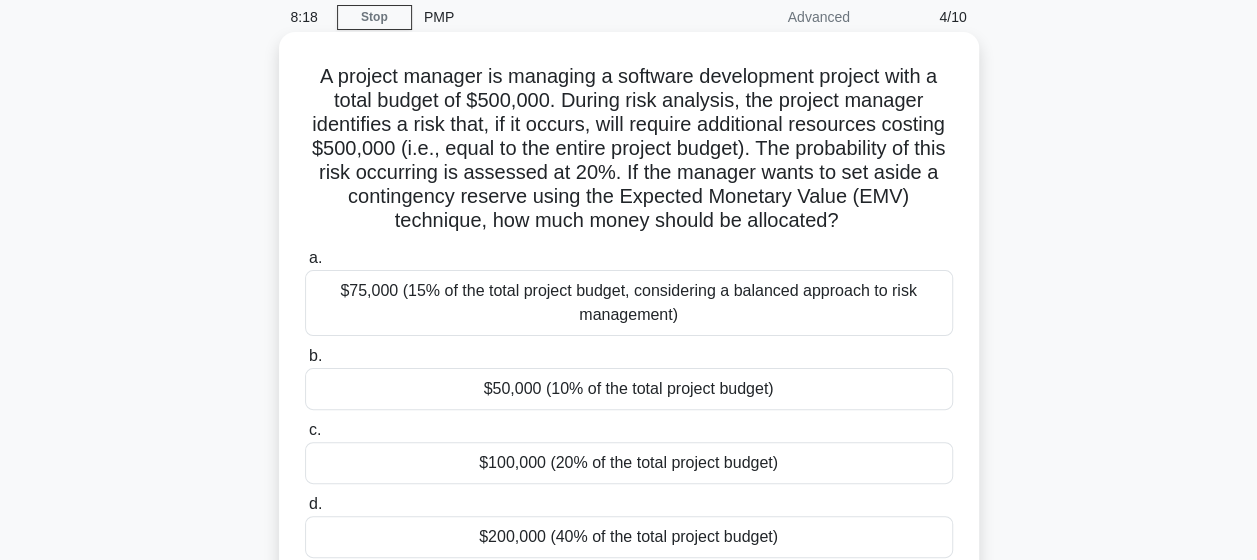 scroll, scrollTop: 120, scrollLeft: 0, axis: vertical 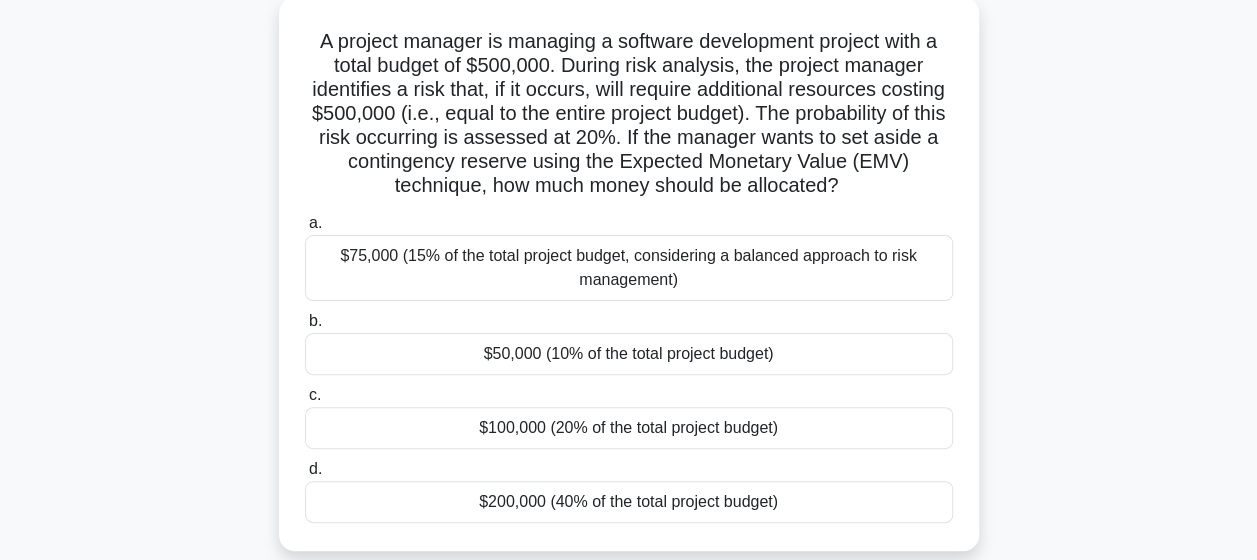 click on "A project manager is managing a software development project with a total budget of $500,000. During risk analysis, the project manager identifies a risk that, if it occurs, will require additional resources costing $500,000 (i.e., equal to the entire project budget). The probability of this risk occurring is assessed at 20%. If the manager wants to set aside a contingency reserve using the Expected Monetary Value (EMV) technique, how much money should be allocated?
.spinner_0XTQ{transform-origin:center;animation:spinner_y6GP .75s linear infinite}@keyframes spinner_y6GP{100%{transform:rotate(360deg)}}
a. b." at bounding box center [629, 286] 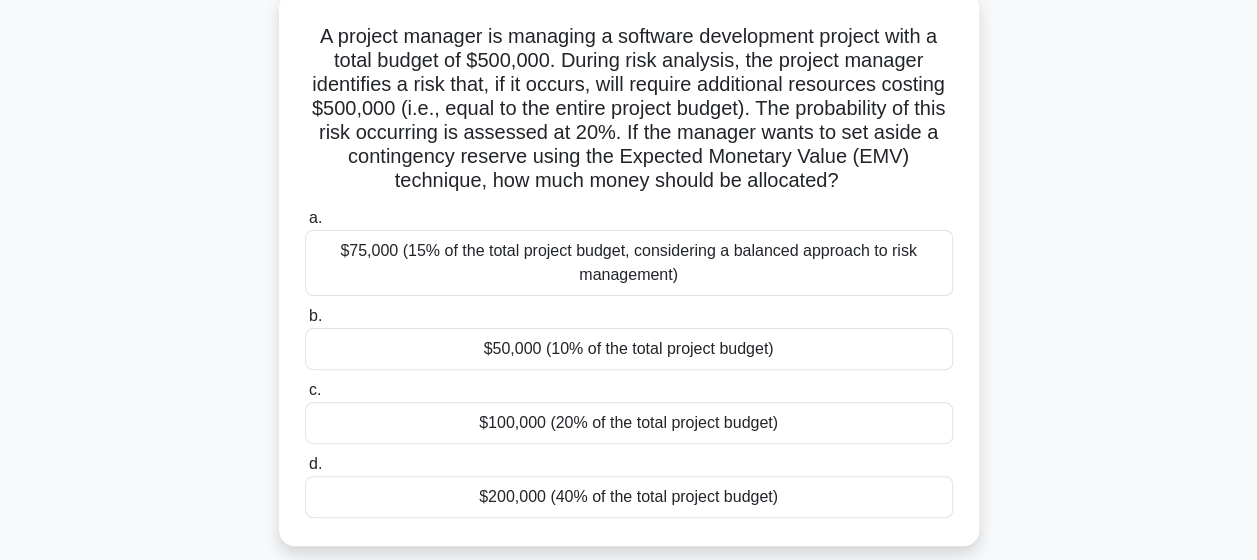 click on "$100,000 (20% of the total project budget)" at bounding box center [629, 423] 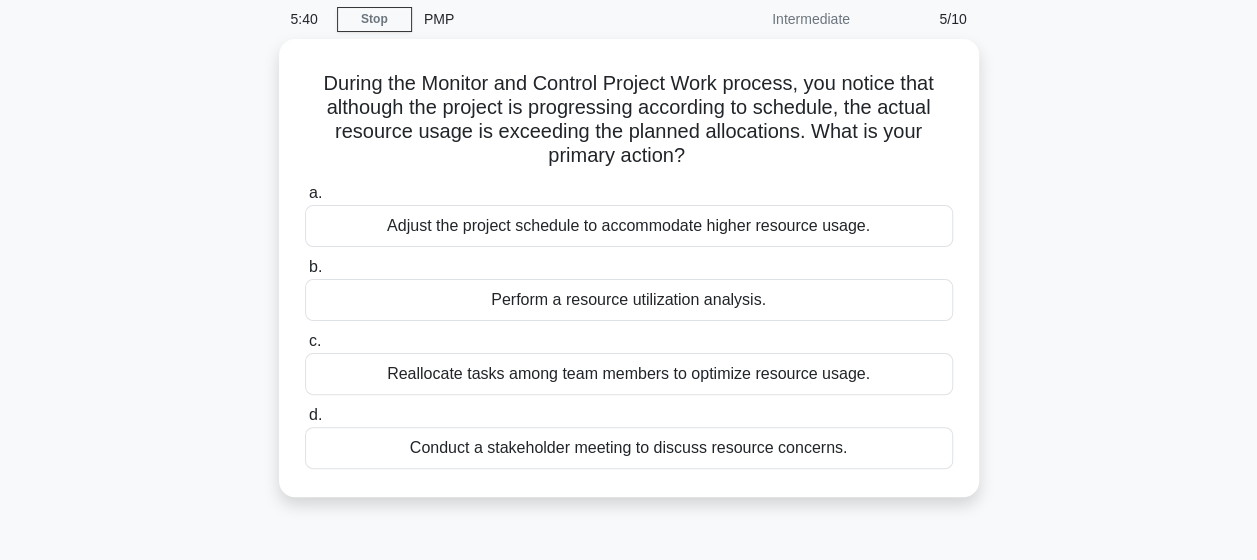 scroll, scrollTop: 80, scrollLeft: 0, axis: vertical 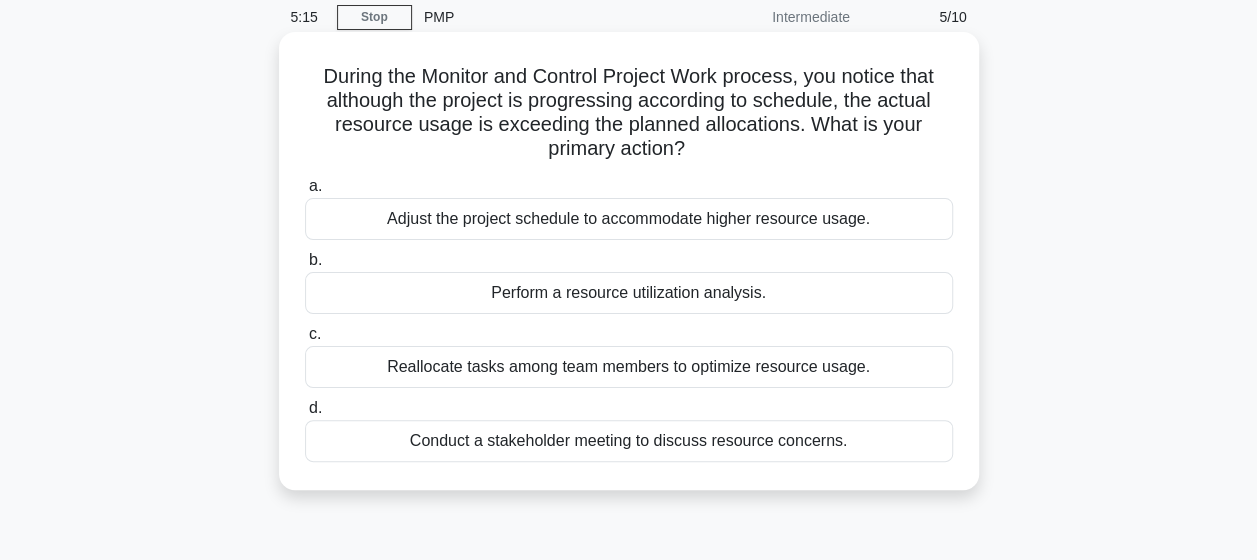 click on "Reallocate tasks among team members to optimize resource usage." at bounding box center [629, 367] 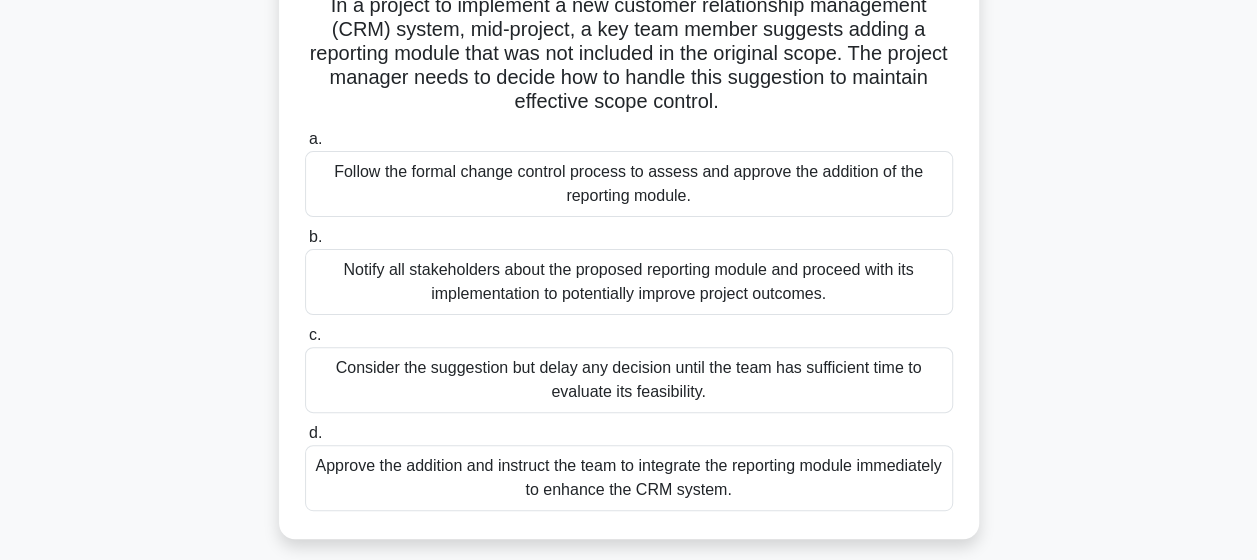 scroll, scrollTop: 160, scrollLeft: 0, axis: vertical 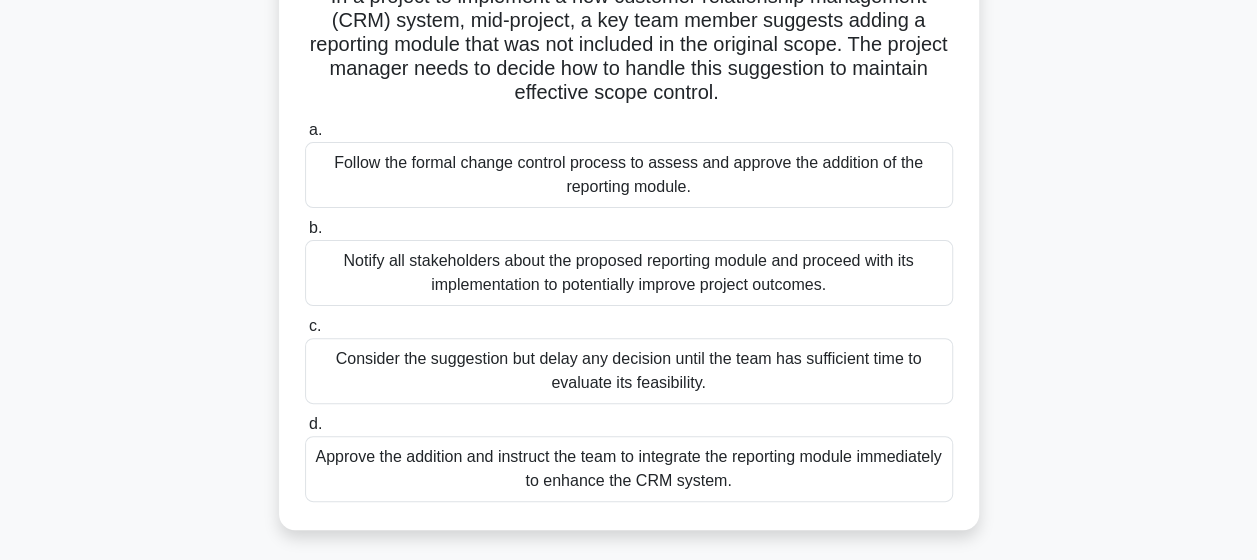 click on "Follow the formal change control process to assess and approve the addition of the reporting module." at bounding box center (629, 175) 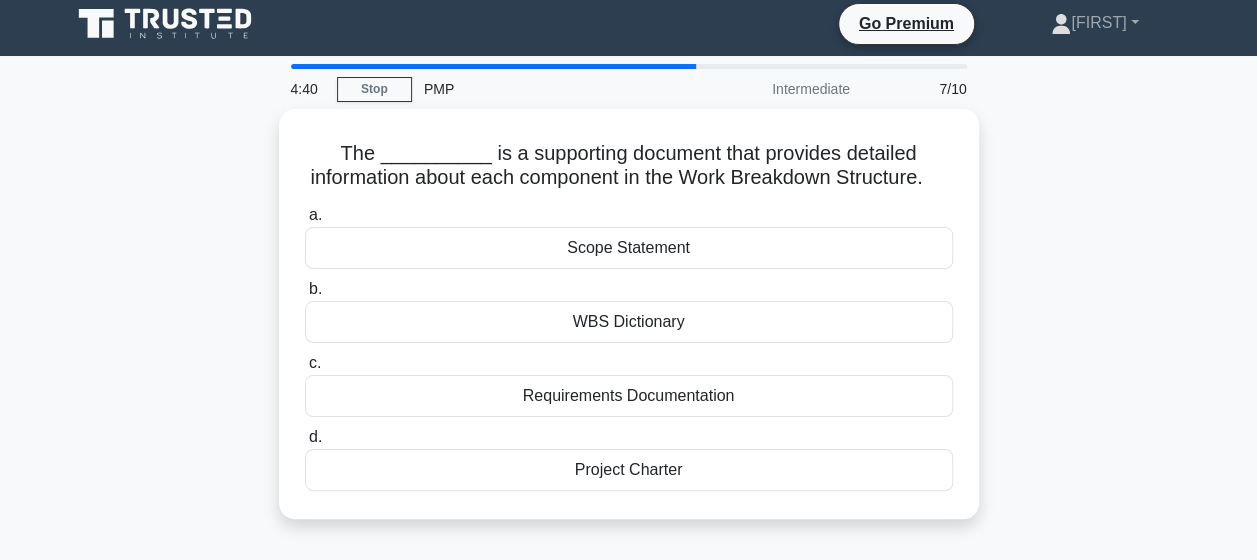 scroll, scrollTop: 0, scrollLeft: 0, axis: both 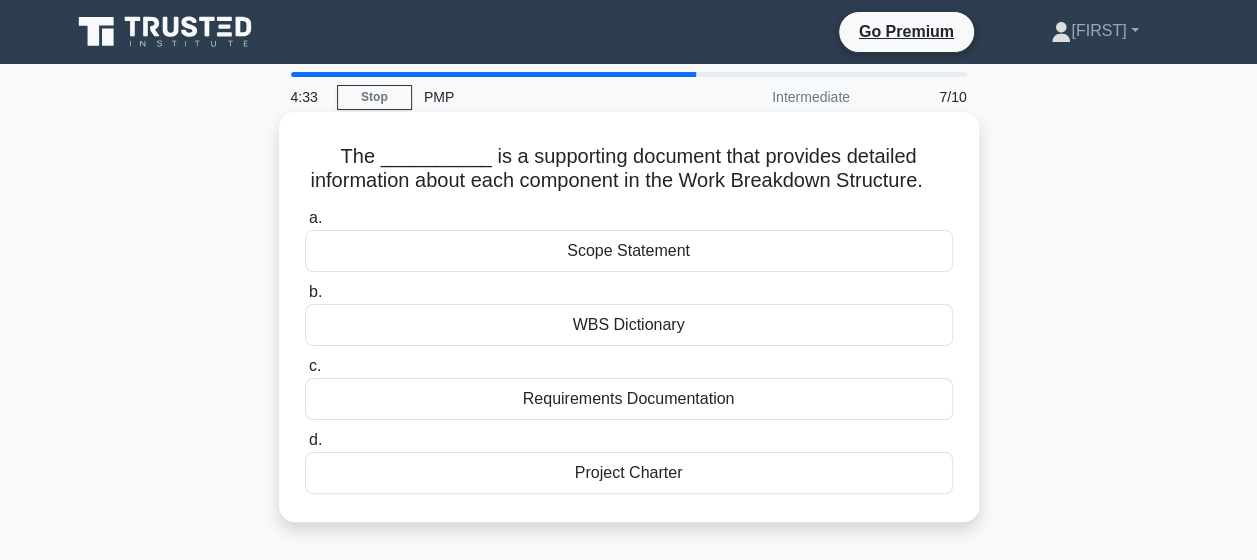 click on "WBS Dictionary" at bounding box center (629, 325) 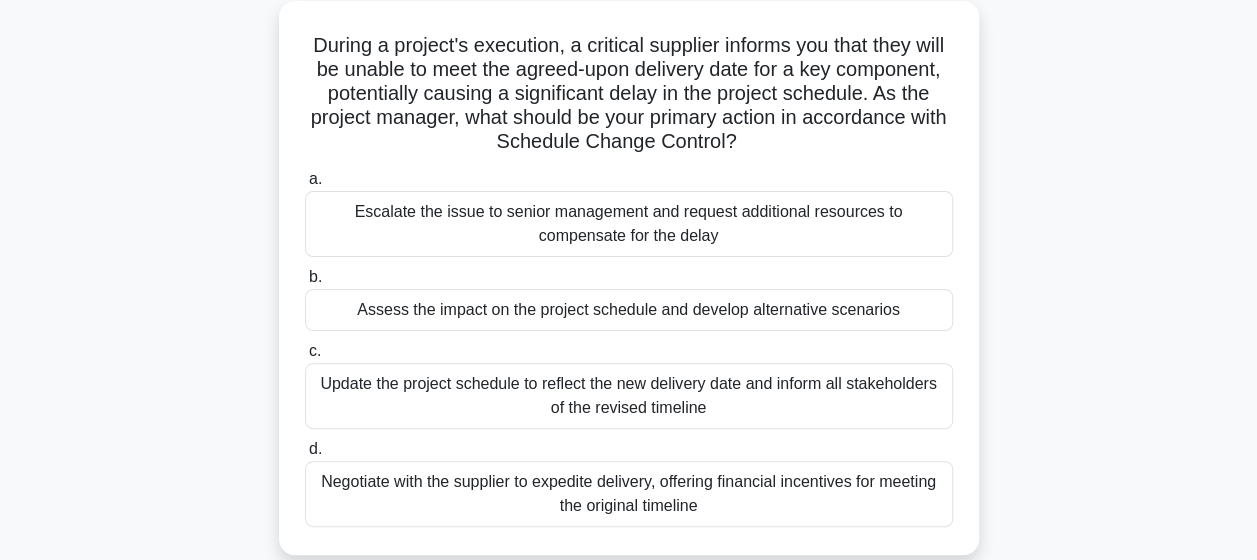 scroll, scrollTop: 120, scrollLeft: 0, axis: vertical 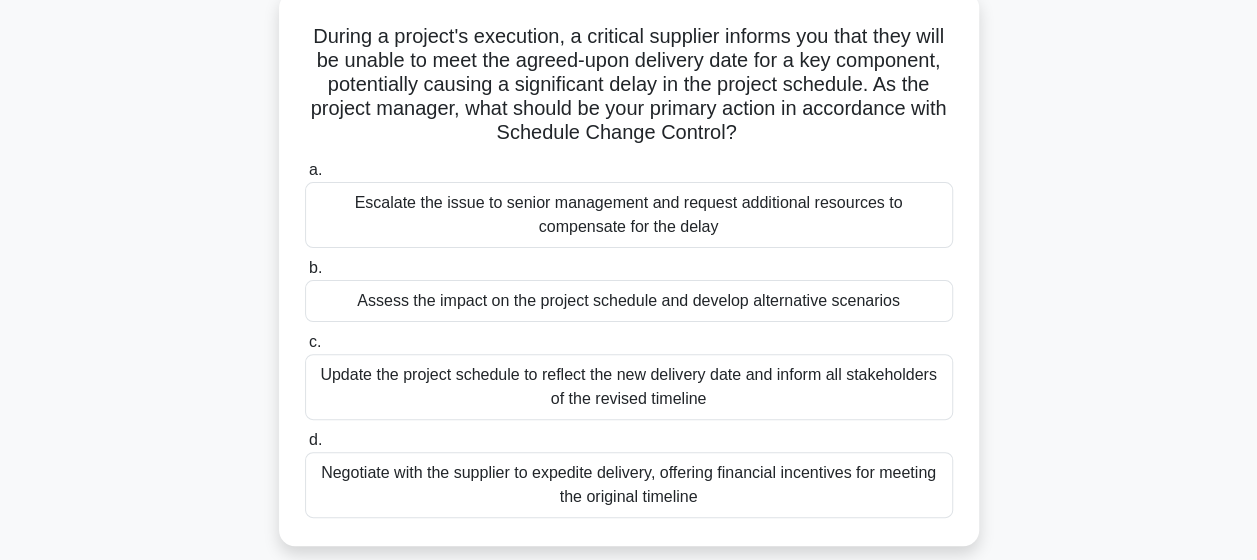 click on "Assess the impact on the project schedule and develop alternative scenarios" at bounding box center [629, 301] 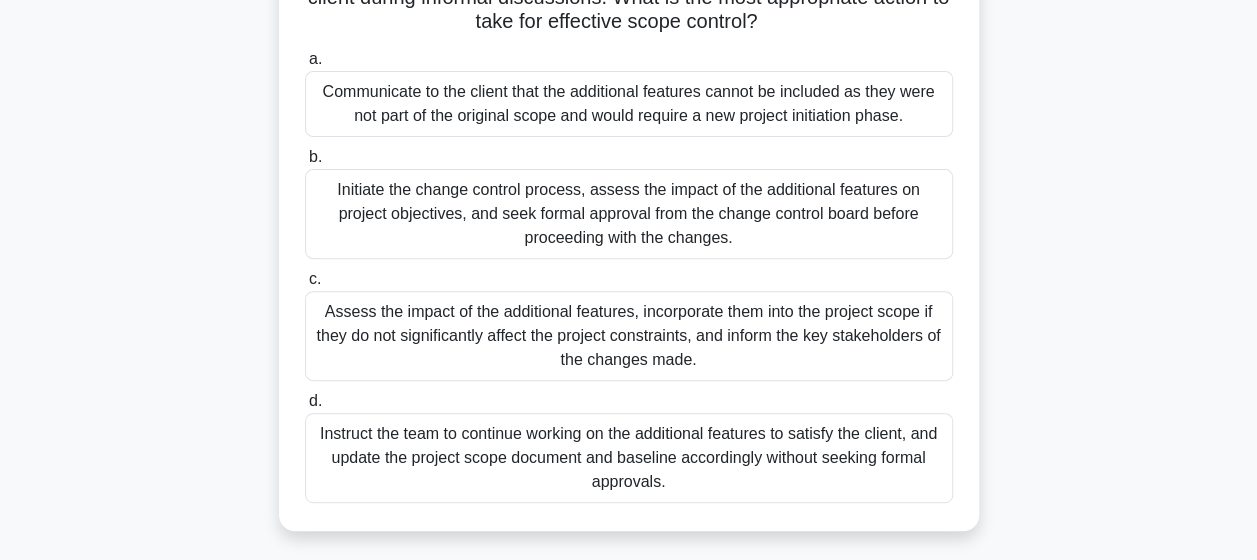 scroll, scrollTop: 240, scrollLeft: 0, axis: vertical 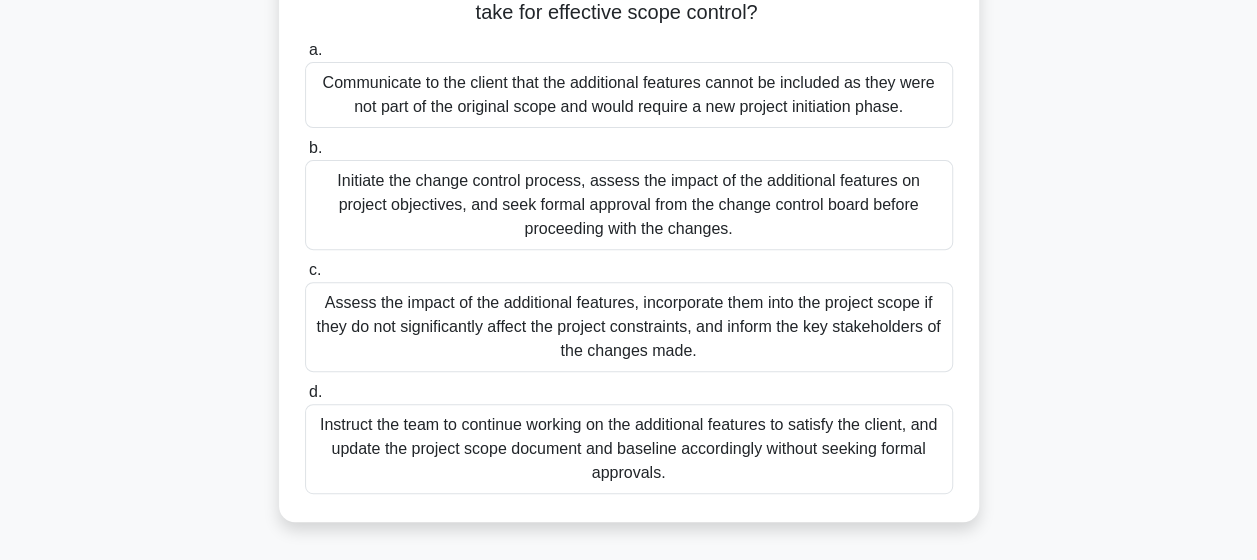 click on "Initiate the change control process, assess the impact of the additional features on project objectives, and seek formal approval from the change control board before proceeding with the changes." at bounding box center (629, 205) 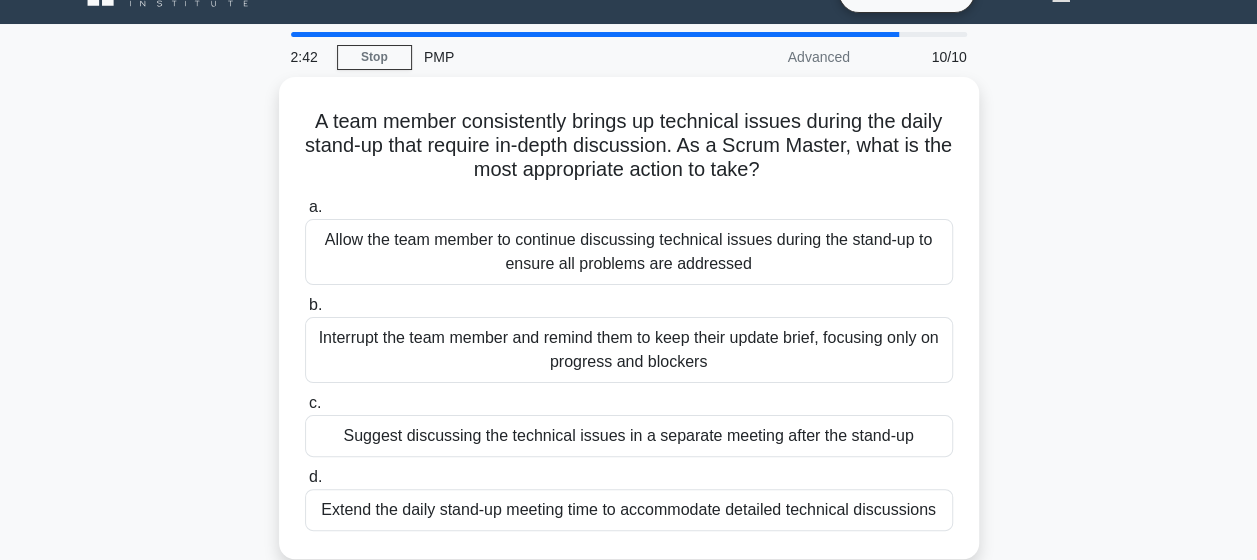 scroll, scrollTop: 80, scrollLeft: 0, axis: vertical 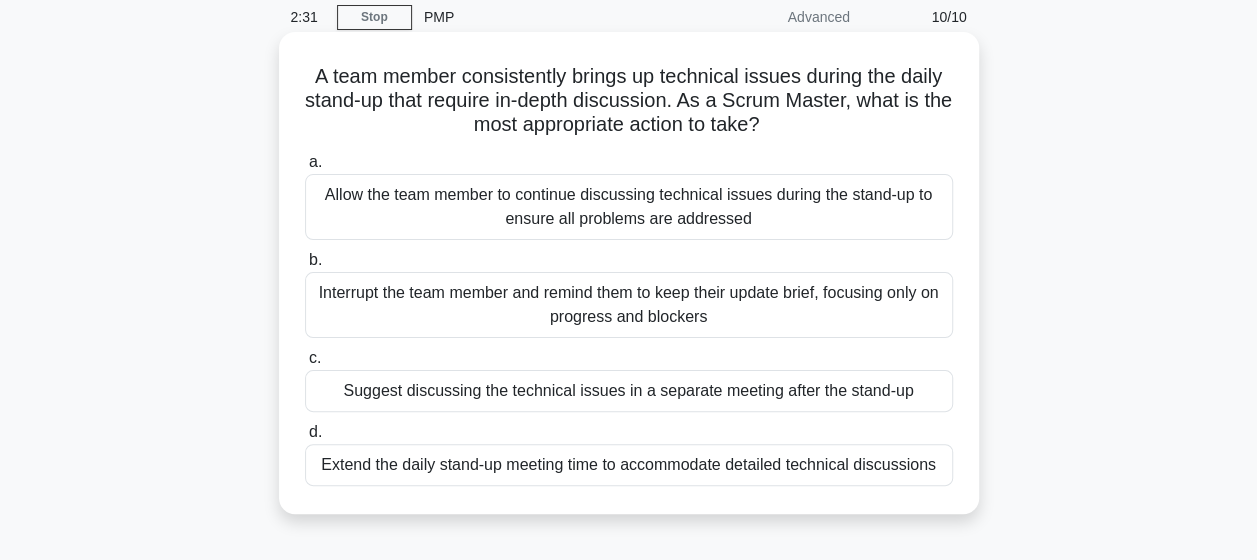 click on "Suggest discussing the technical issues in a separate meeting after the stand-up" at bounding box center (629, 391) 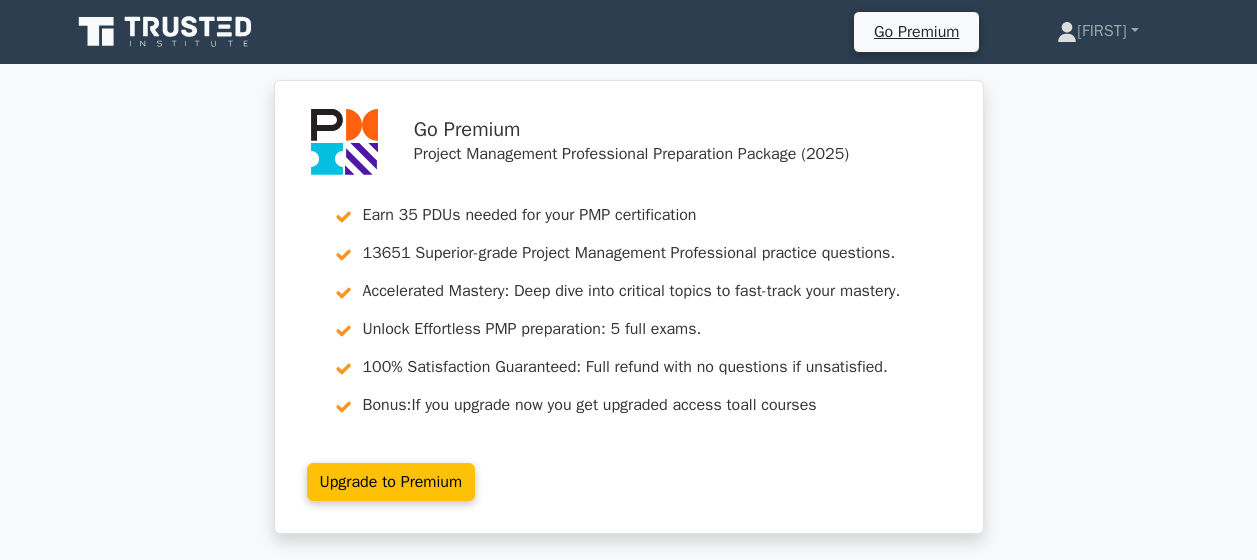 scroll, scrollTop: 0, scrollLeft: 0, axis: both 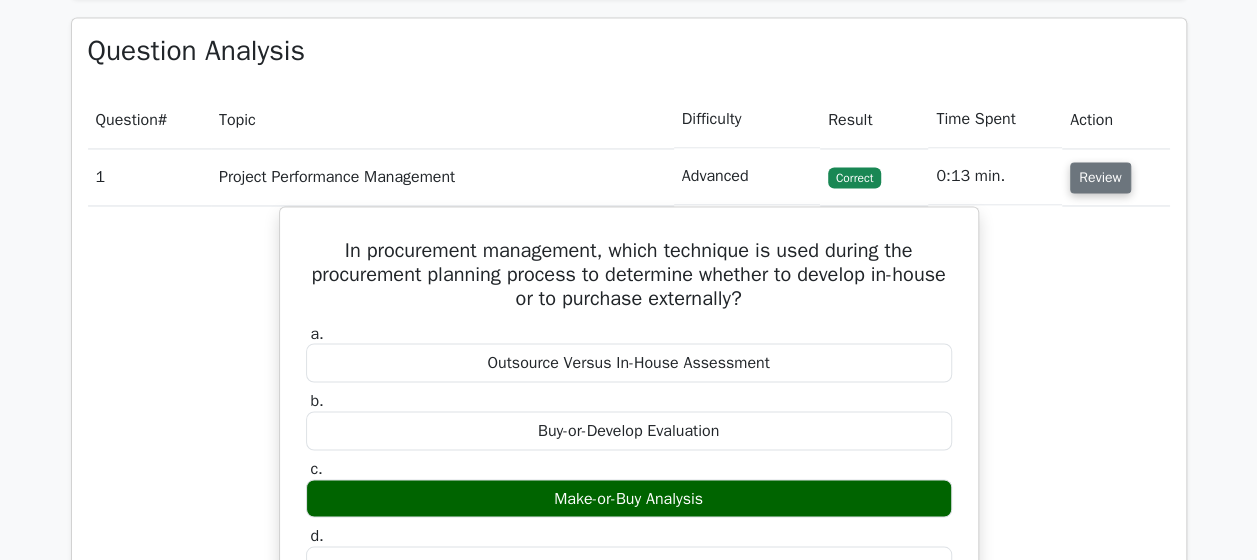 click on "Review" at bounding box center [1100, 177] 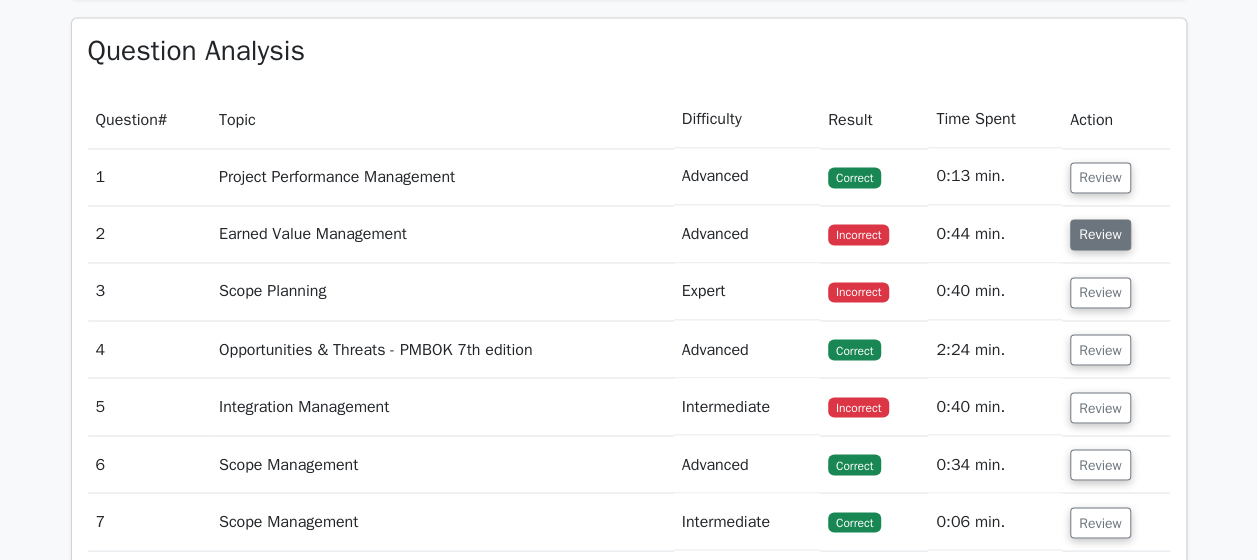 click on "Review" at bounding box center (1100, 234) 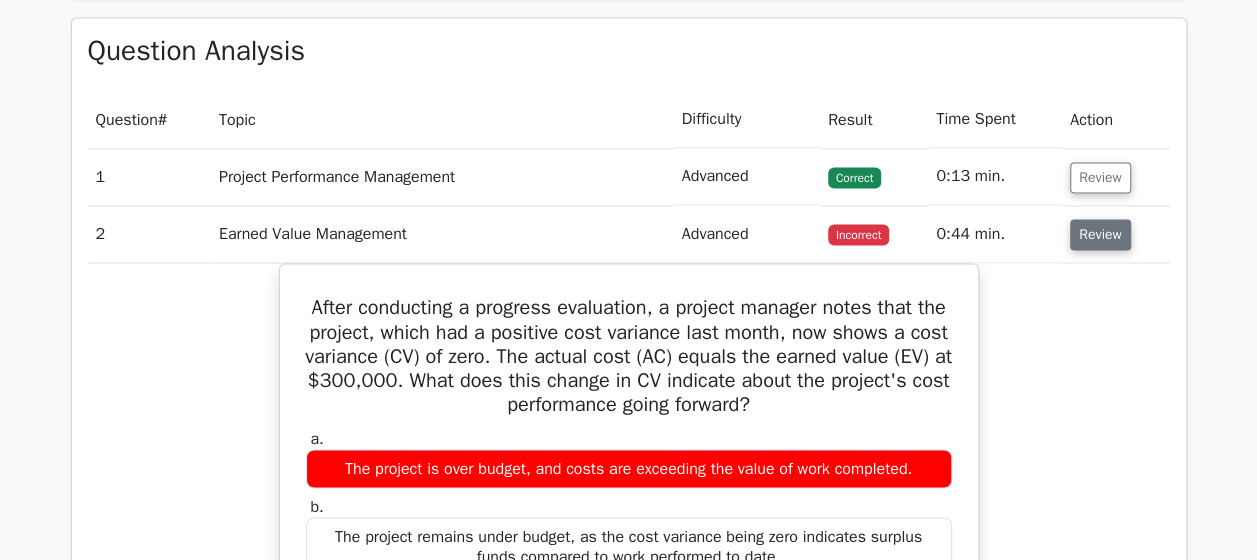 type 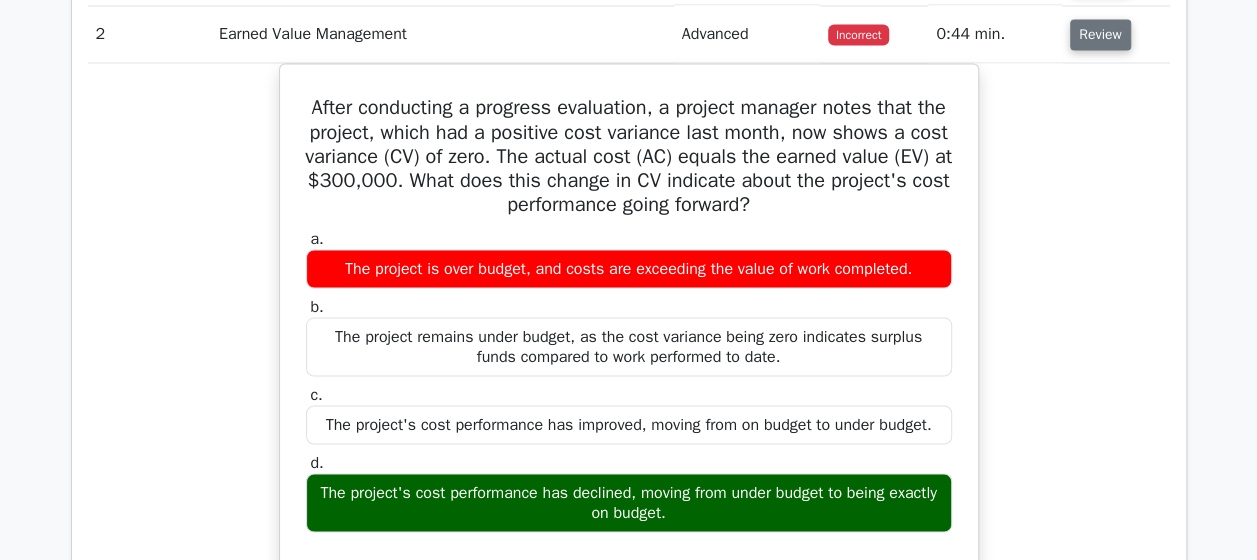 scroll, scrollTop: 1760, scrollLeft: 0, axis: vertical 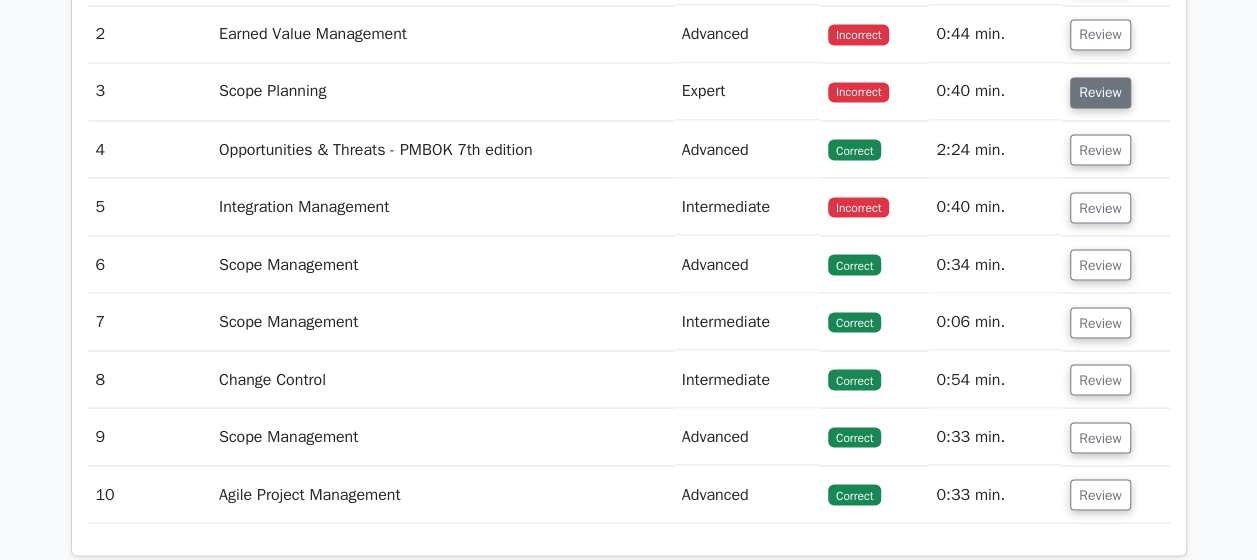 click on "Review" at bounding box center [1100, 92] 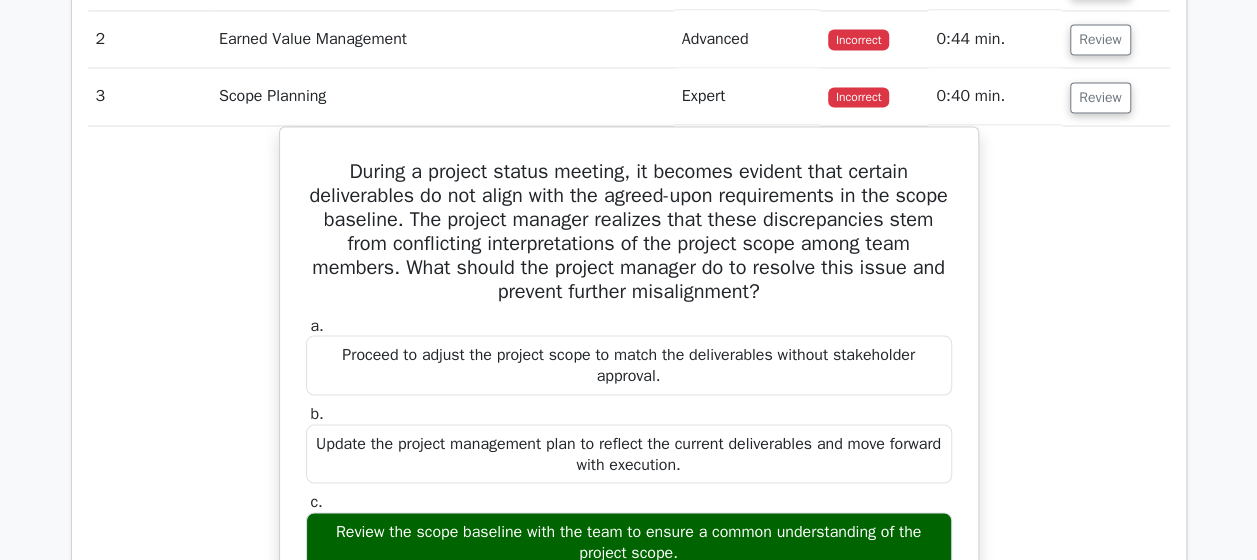 type 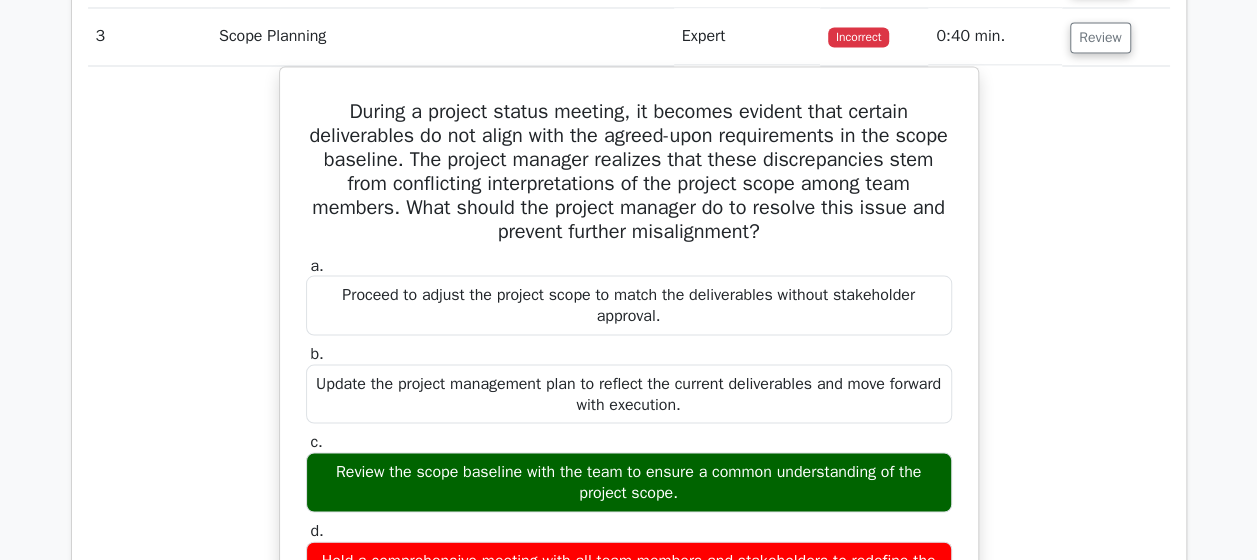 scroll, scrollTop: 1760, scrollLeft: 0, axis: vertical 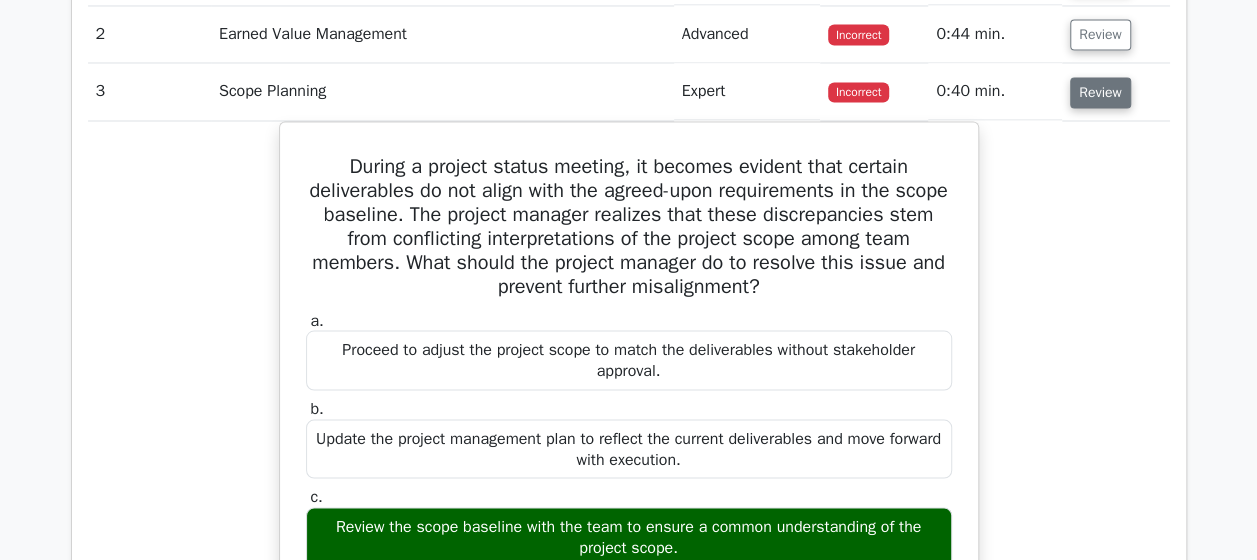 click on "Review" at bounding box center (1100, 92) 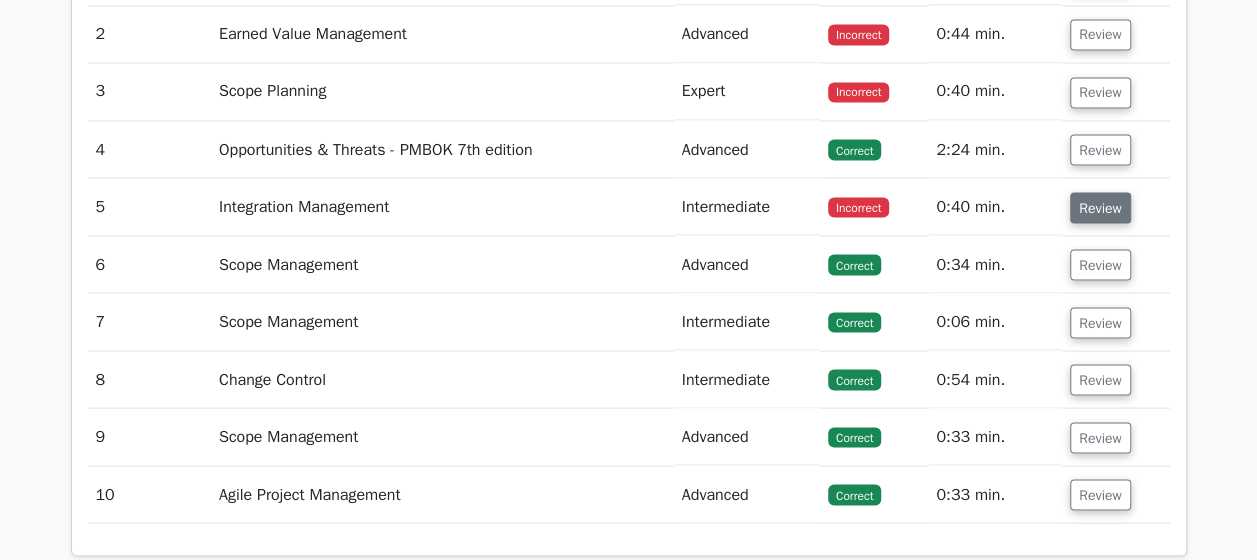 click on "Review" at bounding box center [1100, 207] 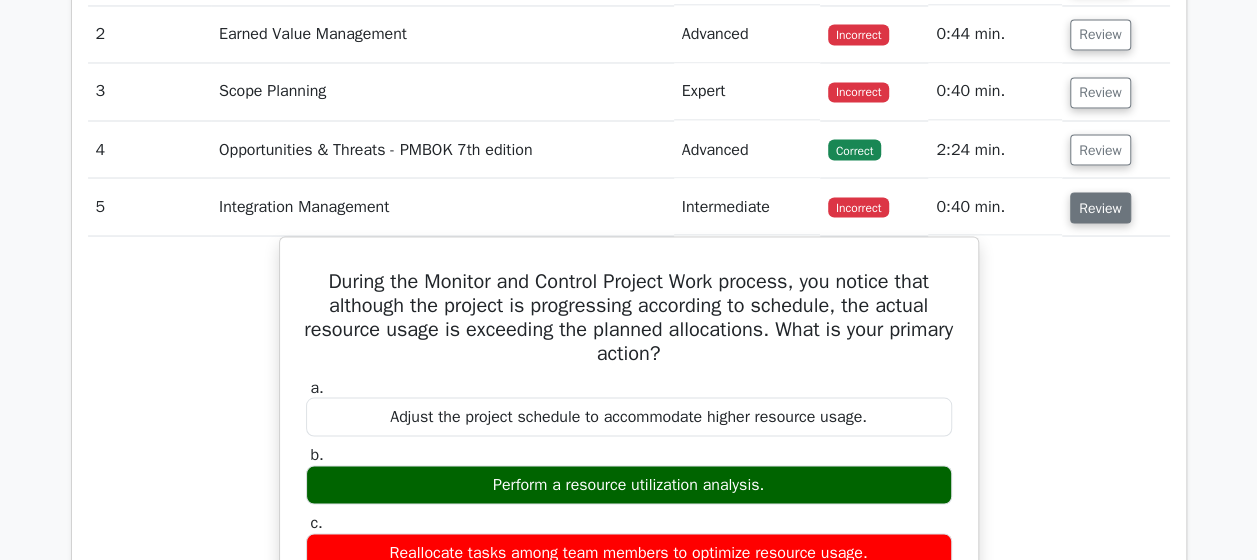 type 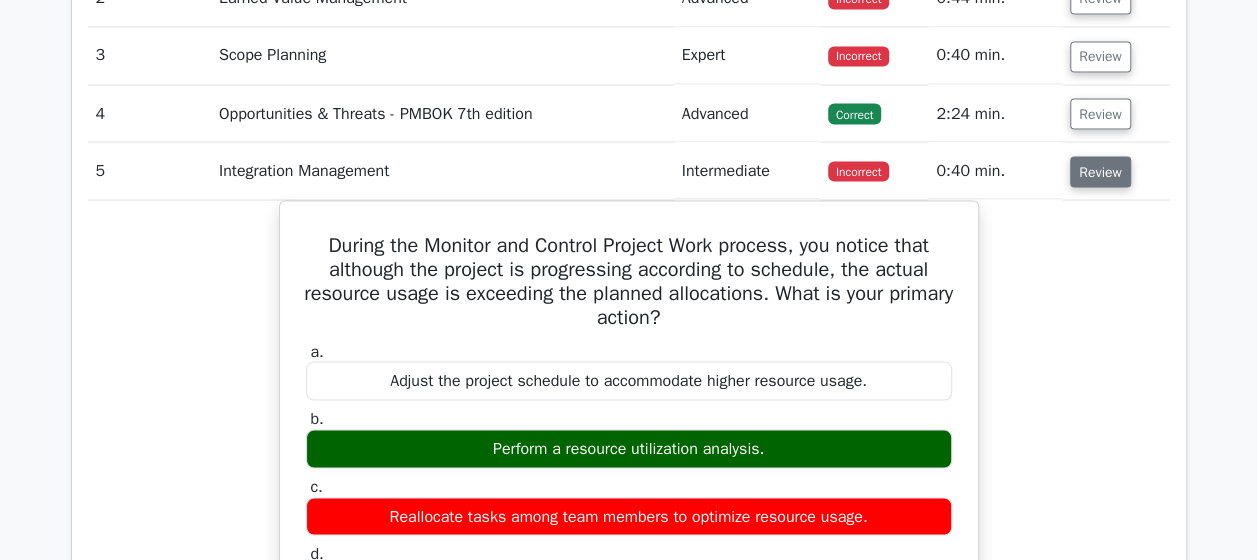 scroll, scrollTop: 1800, scrollLeft: 0, axis: vertical 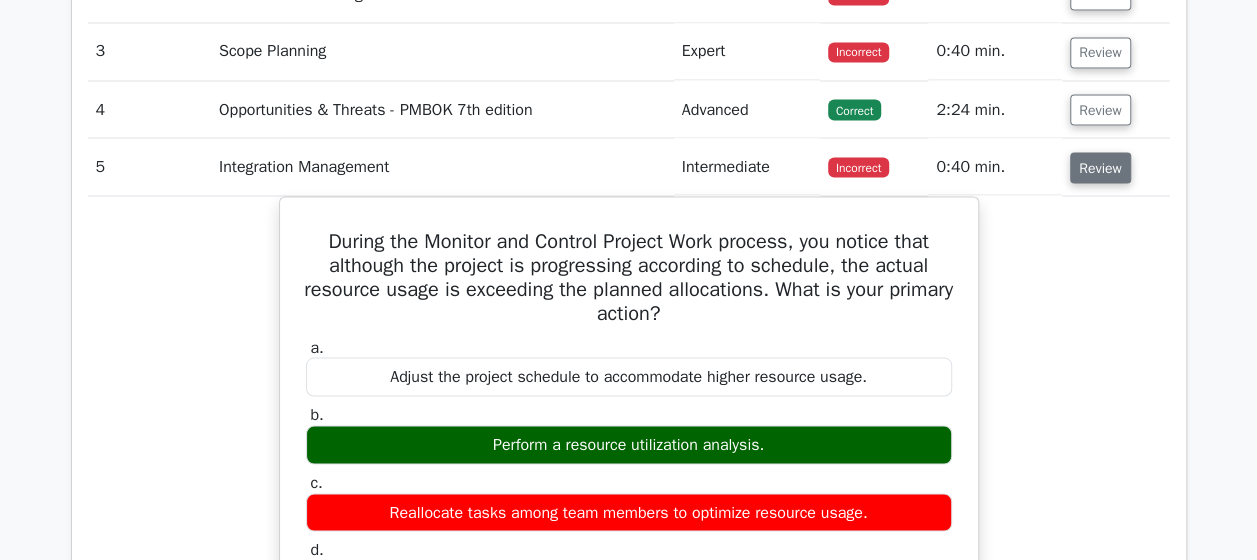 click on "Review" at bounding box center [1100, 167] 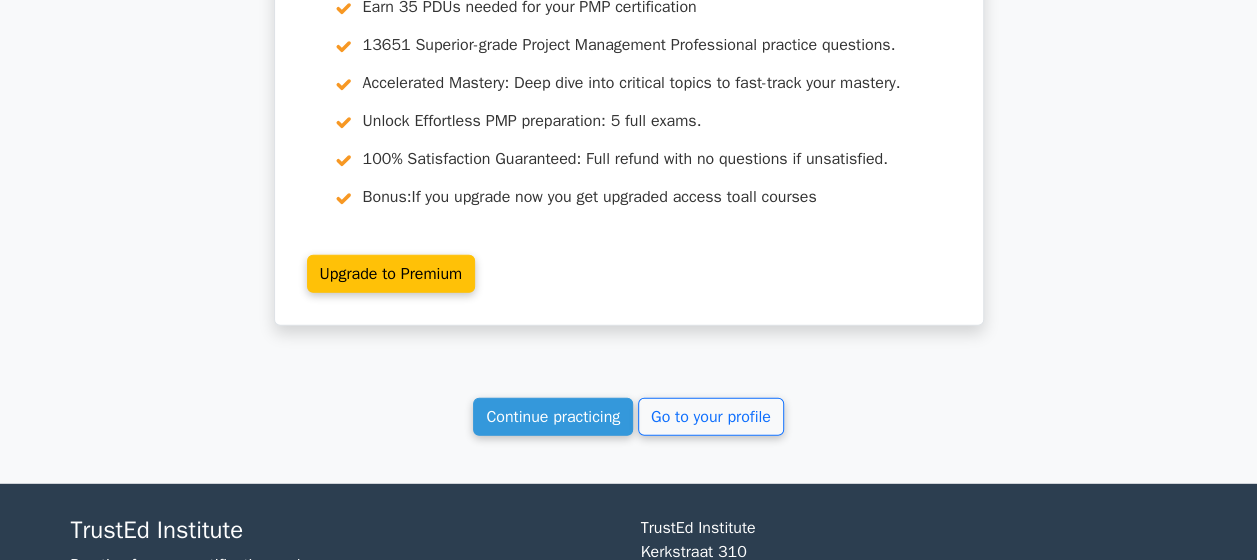 scroll, scrollTop: 2670, scrollLeft: 0, axis: vertical 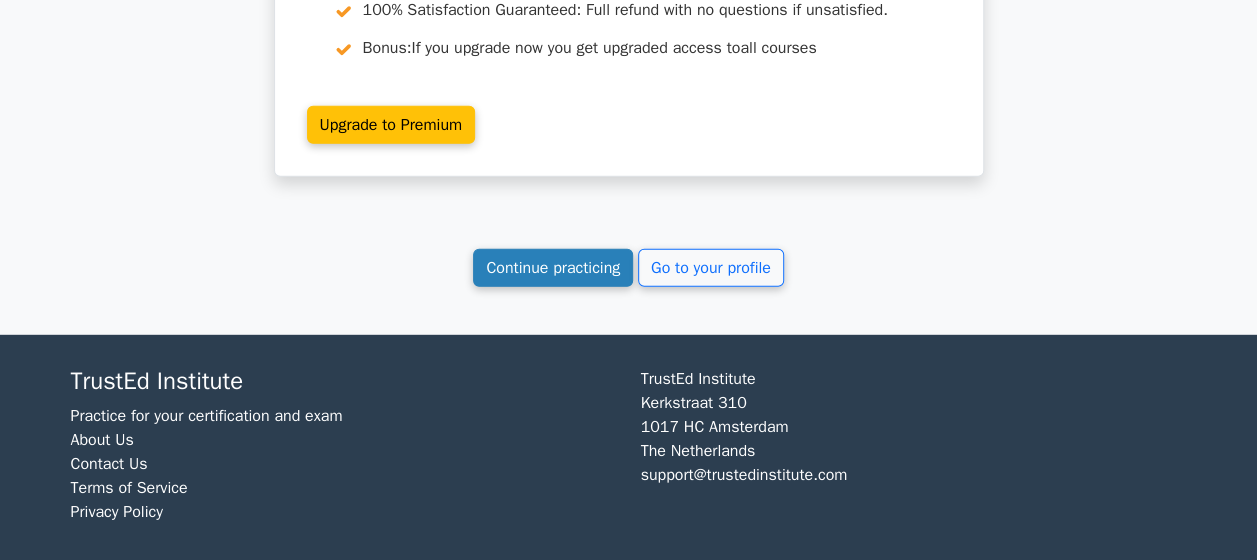click on "Continue practicing" at bounding box center [553, 268] 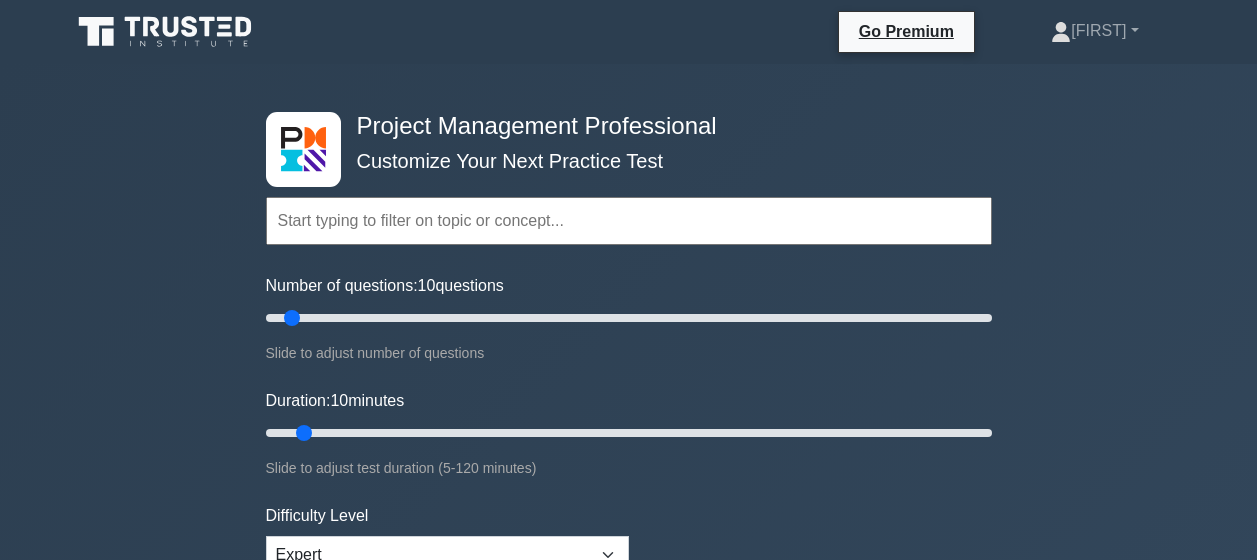 scroll, scrollTop: 0, scrollLeft: 0, axis: both 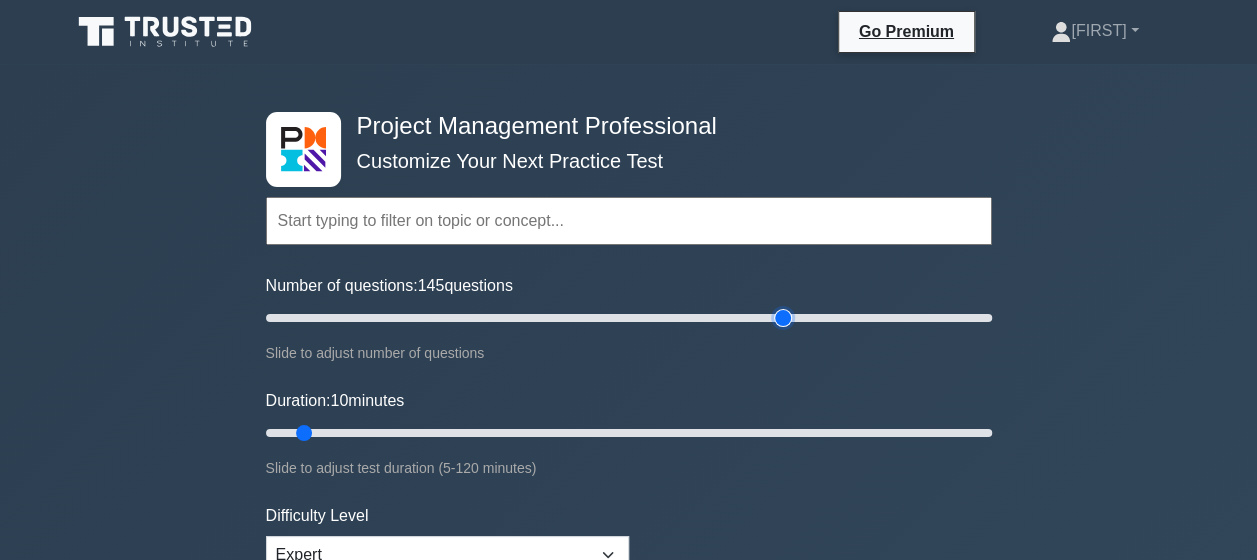 click on "Number of questions:  145  questions" at bounding box center [629, 318] 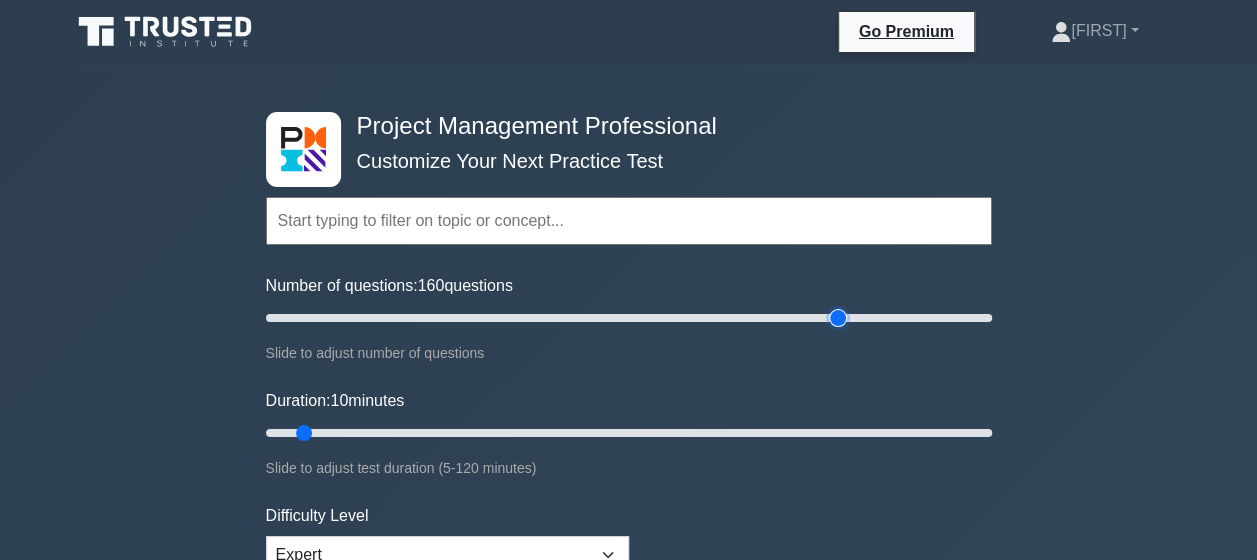 click on "Number of questions:  160  questions" at bounding box center [629, 318] 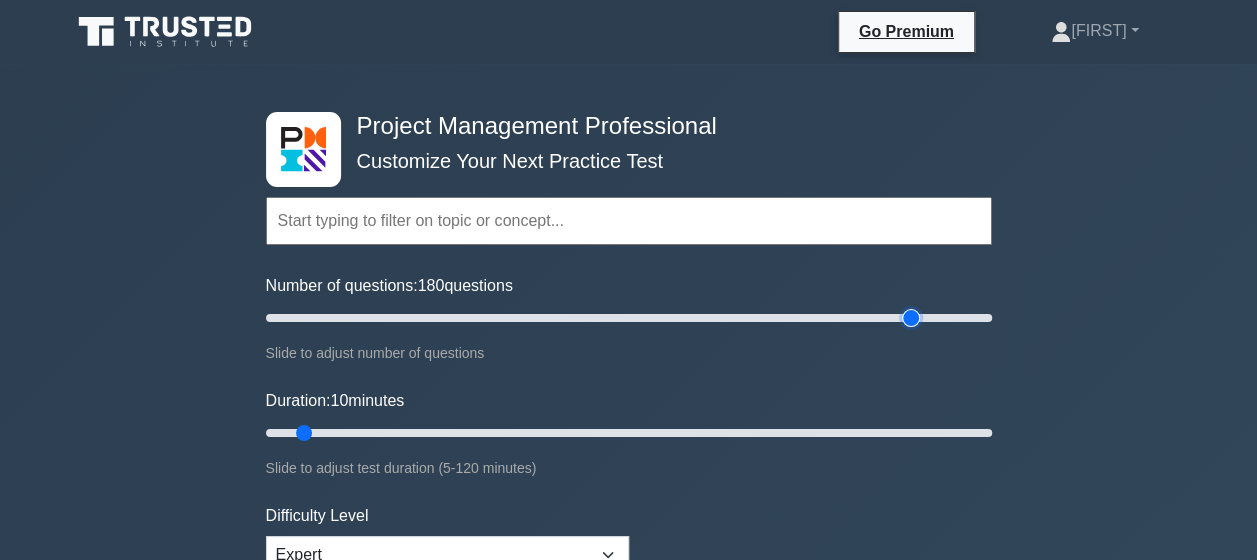 type on "180" 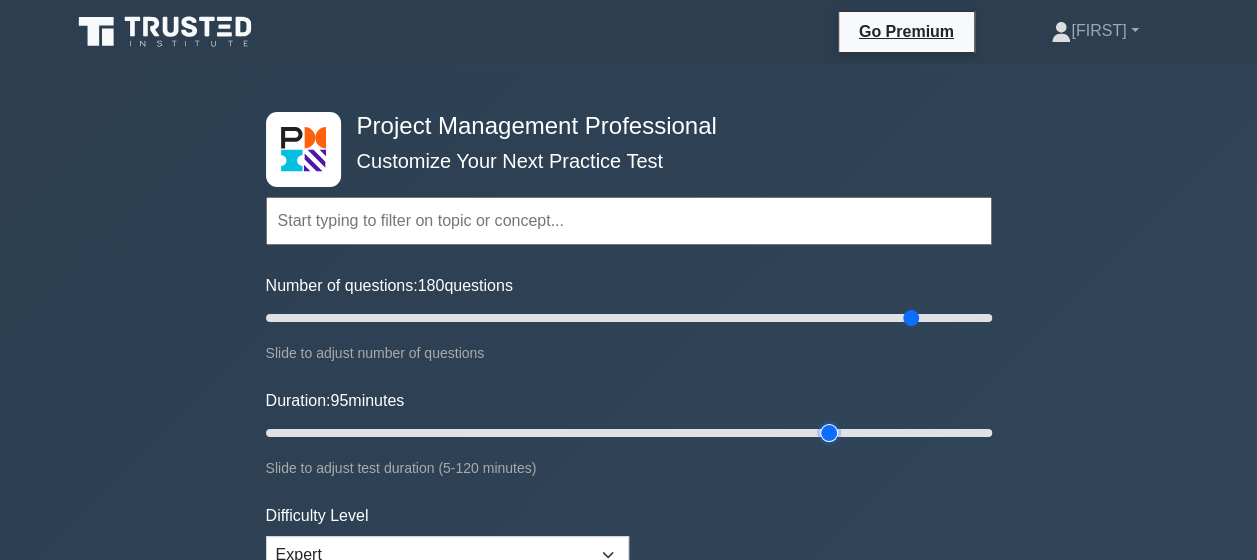 click on "Duration:  95  minutes" at bounding box center [629, 433] 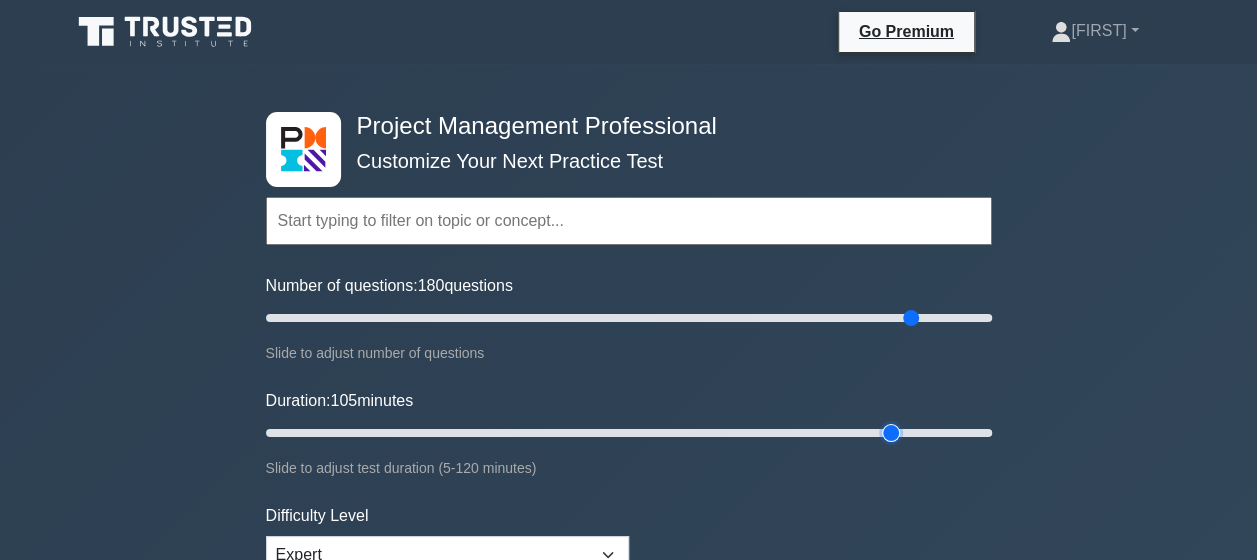 click on "Duration:  105  minutes" at bounding box center [629, 433] 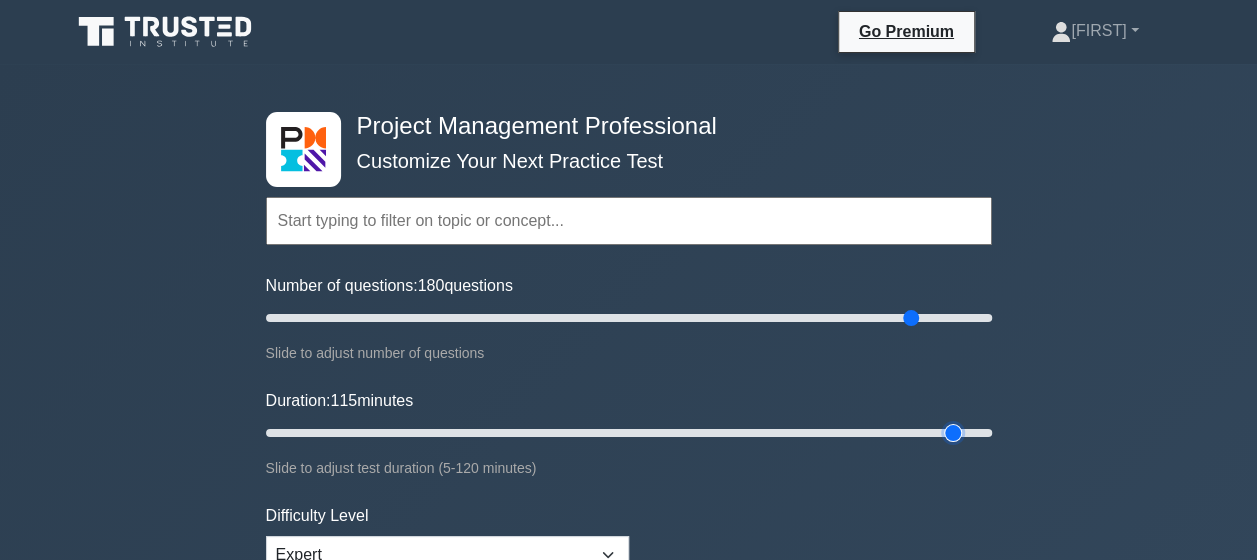 click on "Duration:  115  minutes" at bounding box center (629, 433) 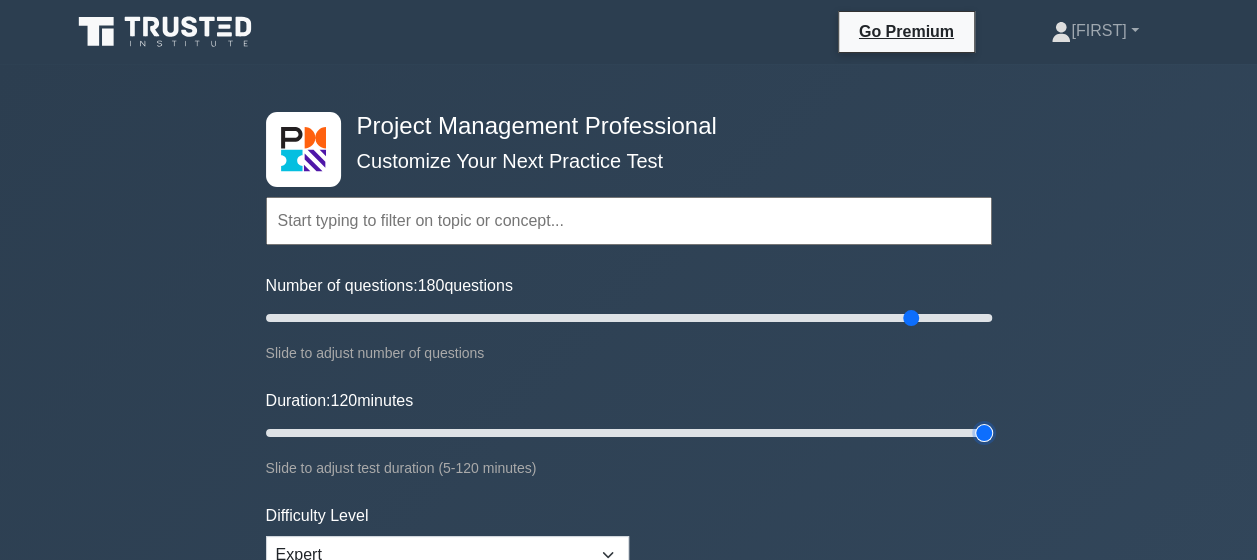 type on "120" 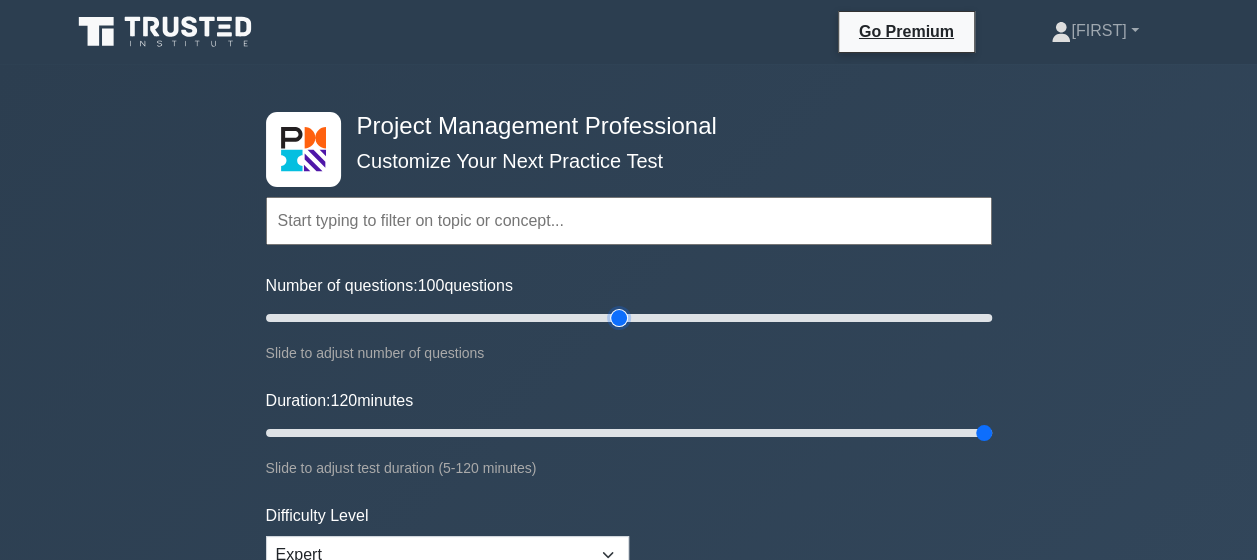 click on "Number of questions:  100  questions" at bounding box center (629, 318) 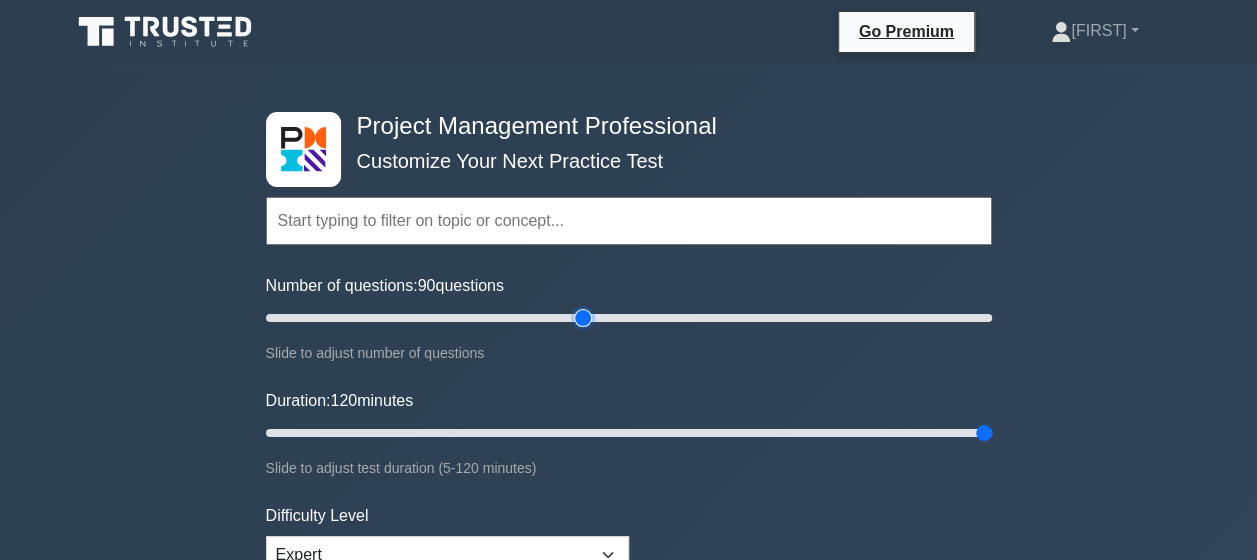 type on "90" 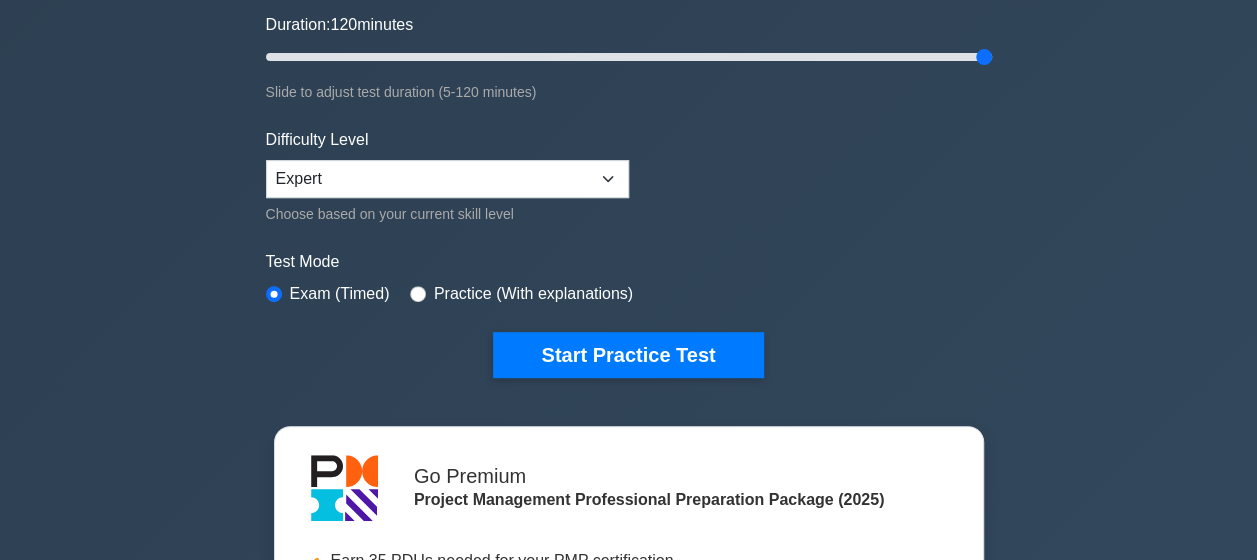scroll, scrollTop: 490, scrollLeft: 0, axis: vertical 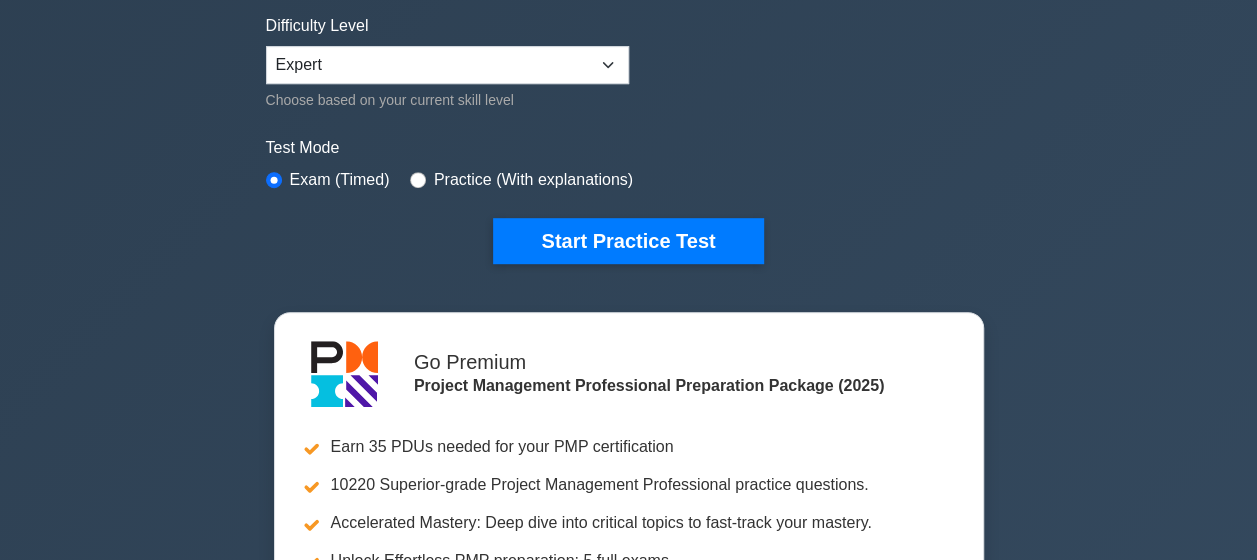 click on "Project Management Professional
Customize Your Next Practice Test
Topics
Scope Management
Time Management
Cost Management
Quality Management
Risk Management
Integration Management
Human Resource Management
Concepts" at bounding box center [628, 184] 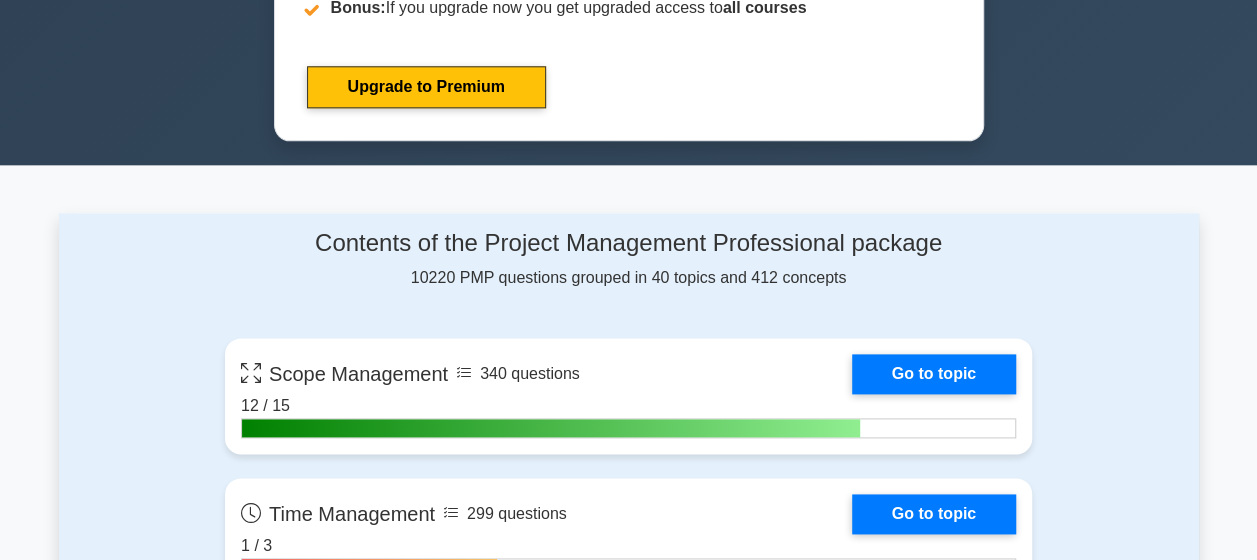 scroll, scrollTop: 1050, scrollLeft: 0, axis: vertical 